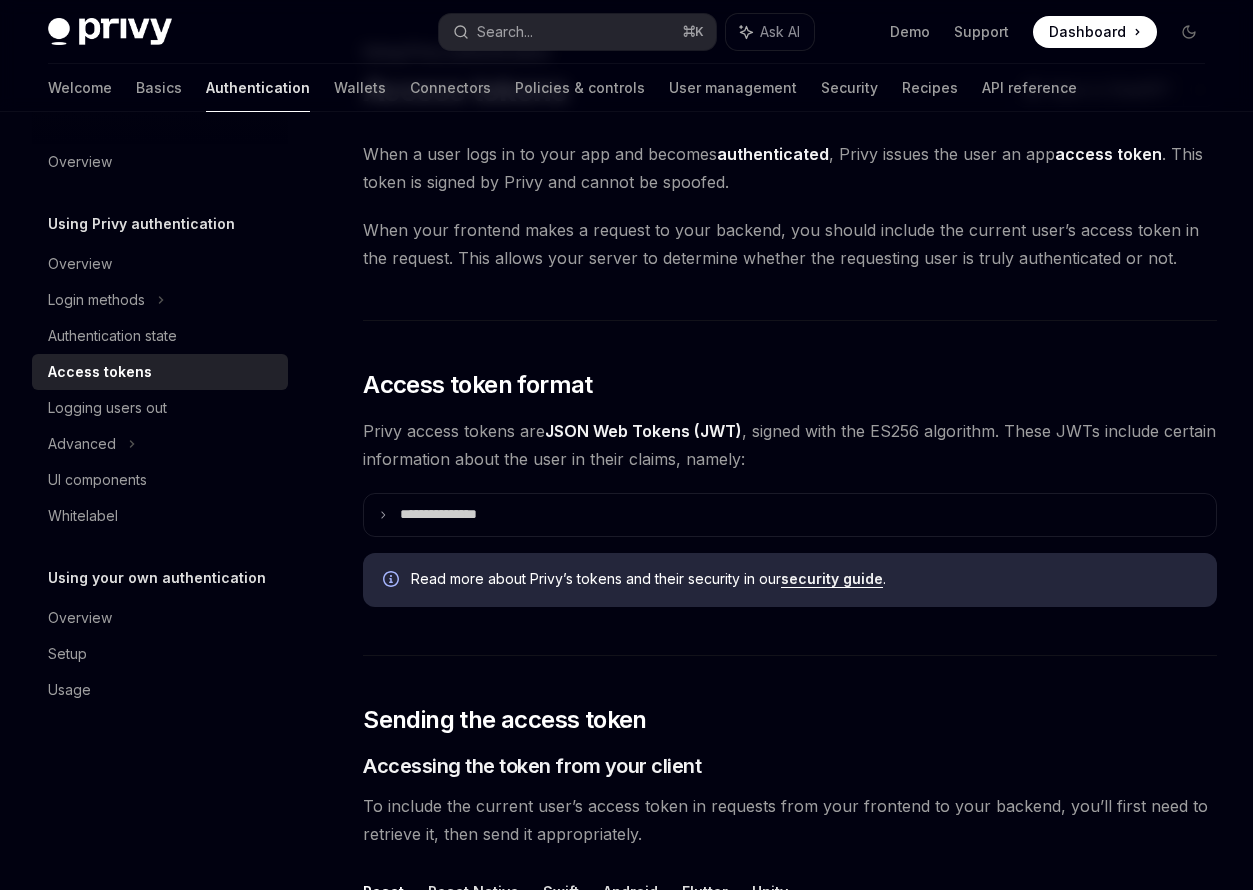 scroll, scrollTop: 113, scrollLeft: 0, axis: vertical 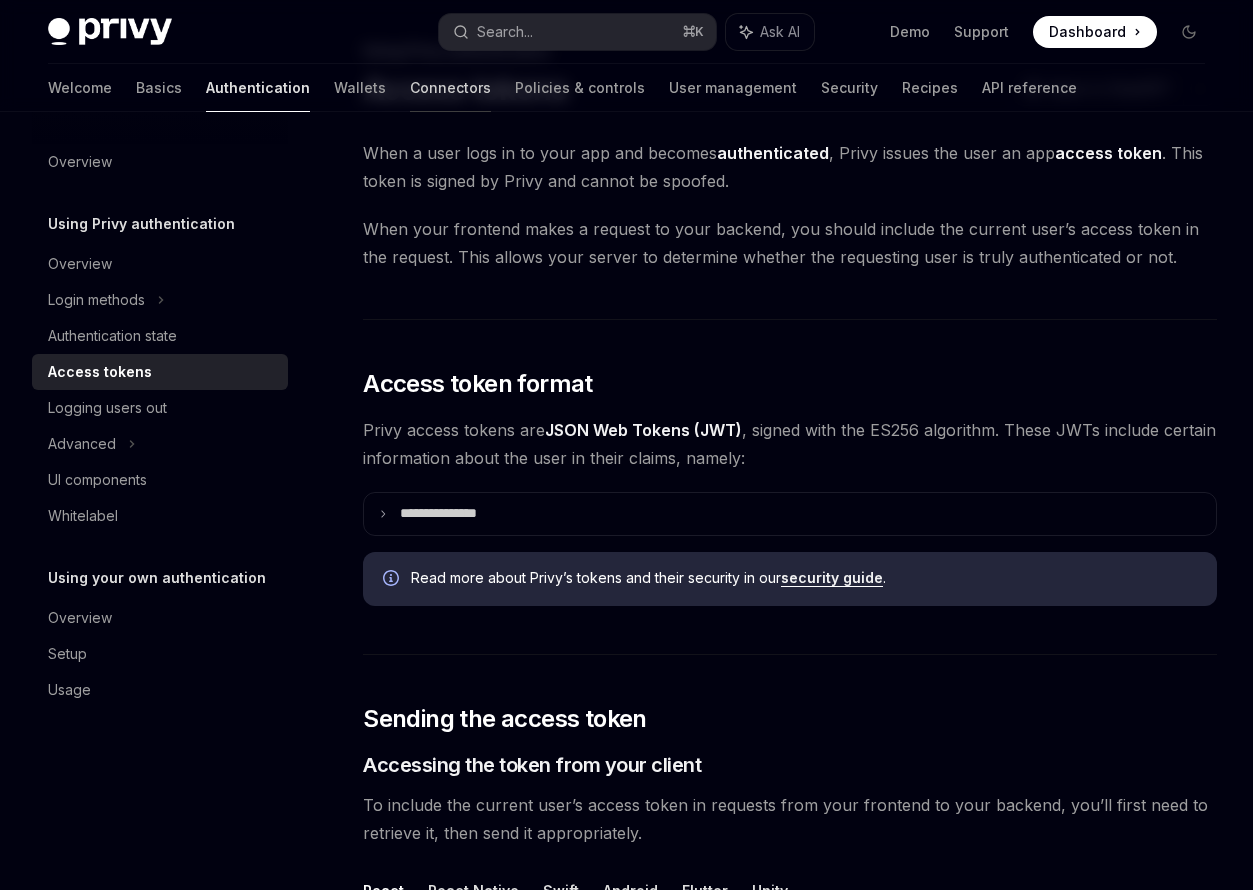 click on "Connectors" at bounding box center (450, 88) 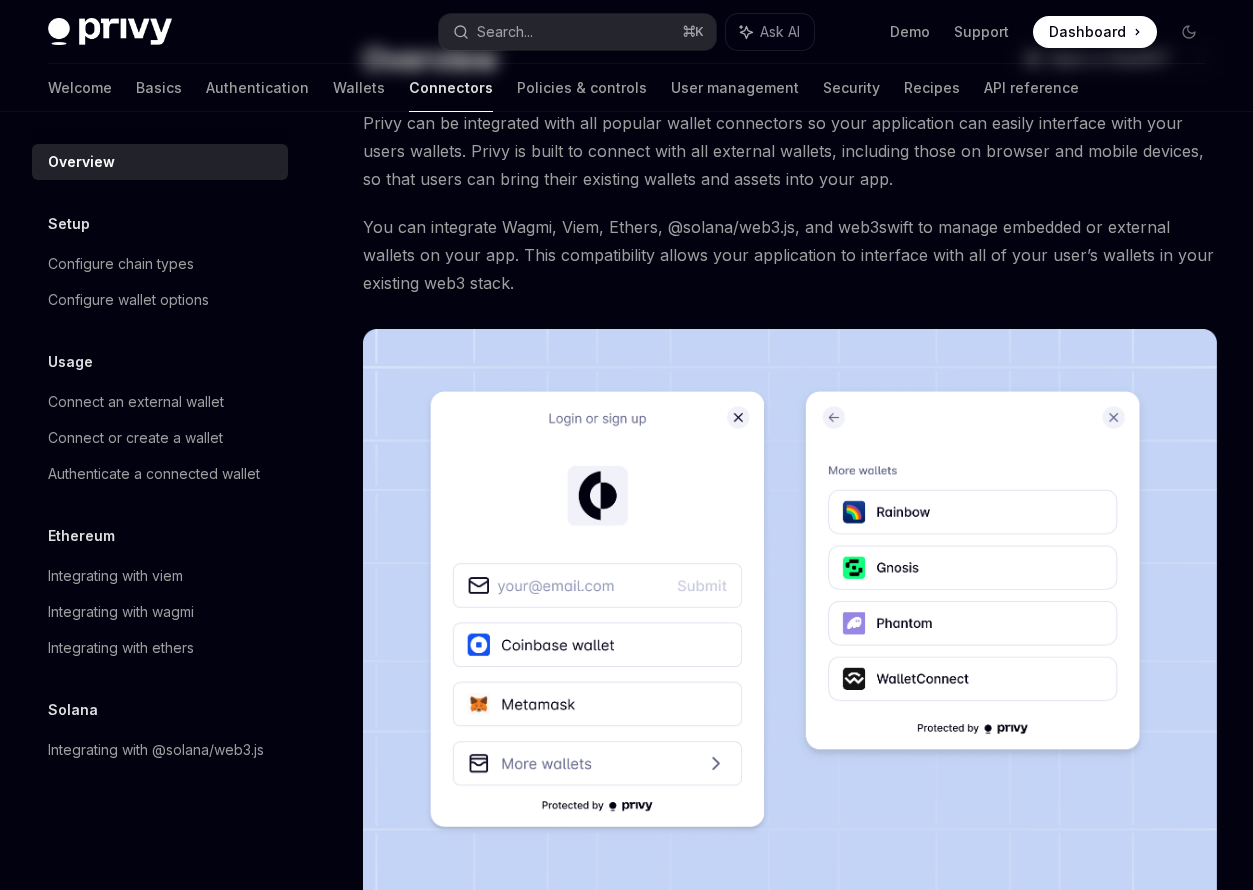 scroll, scrollTop: 0, scrollLeft: 0, axis: both 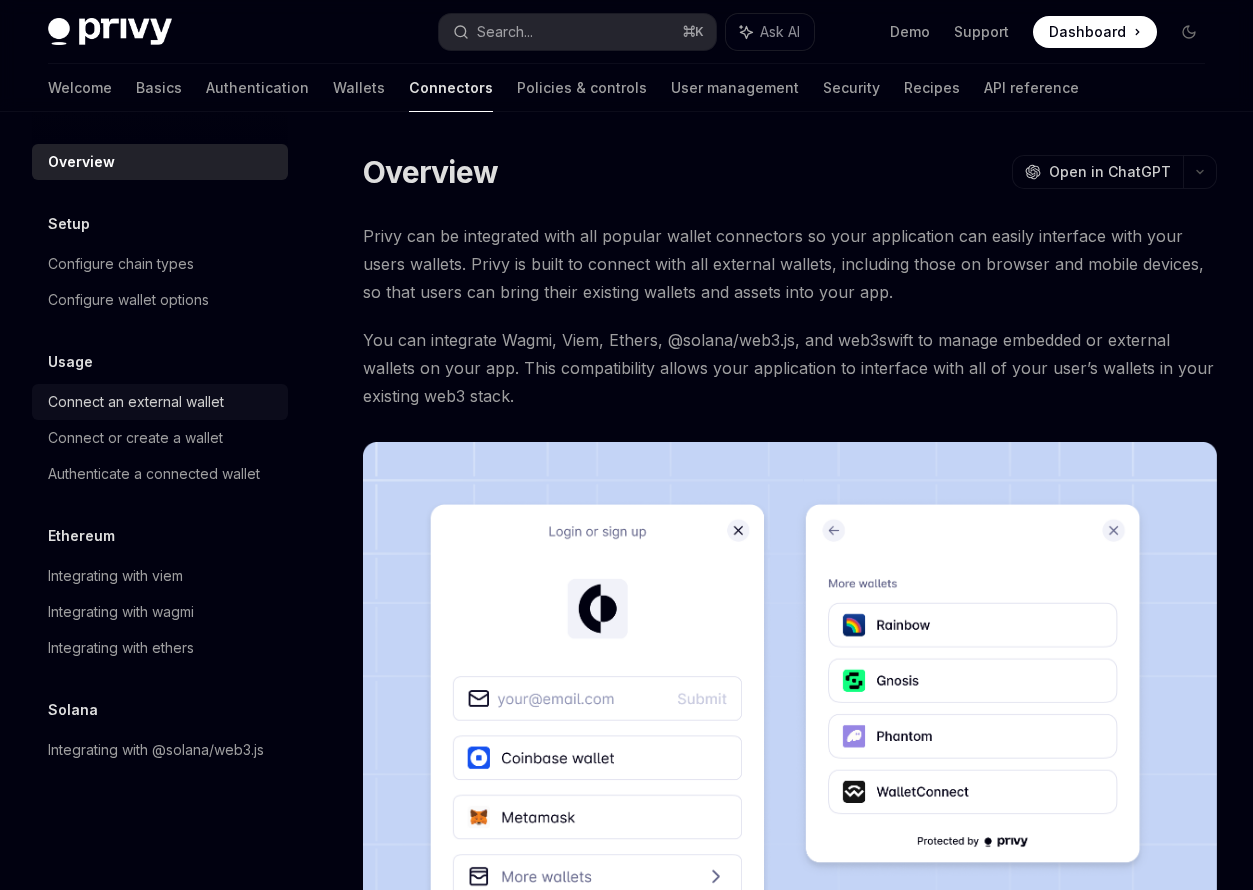 click on "Connect an external wallet" at bounding box center [136, 402] 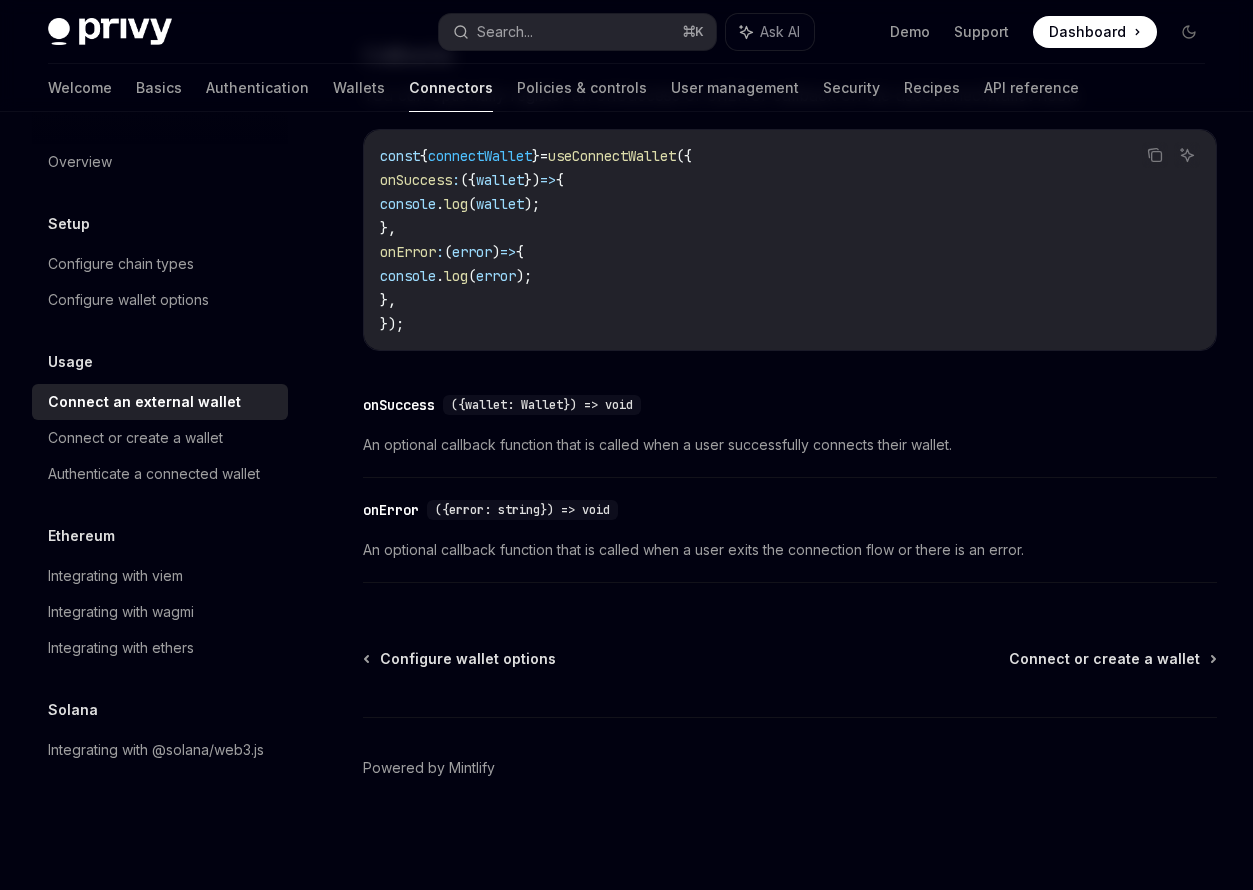 scroll, scrollTop: 1302, scrollLeft: 0, axis: vertical 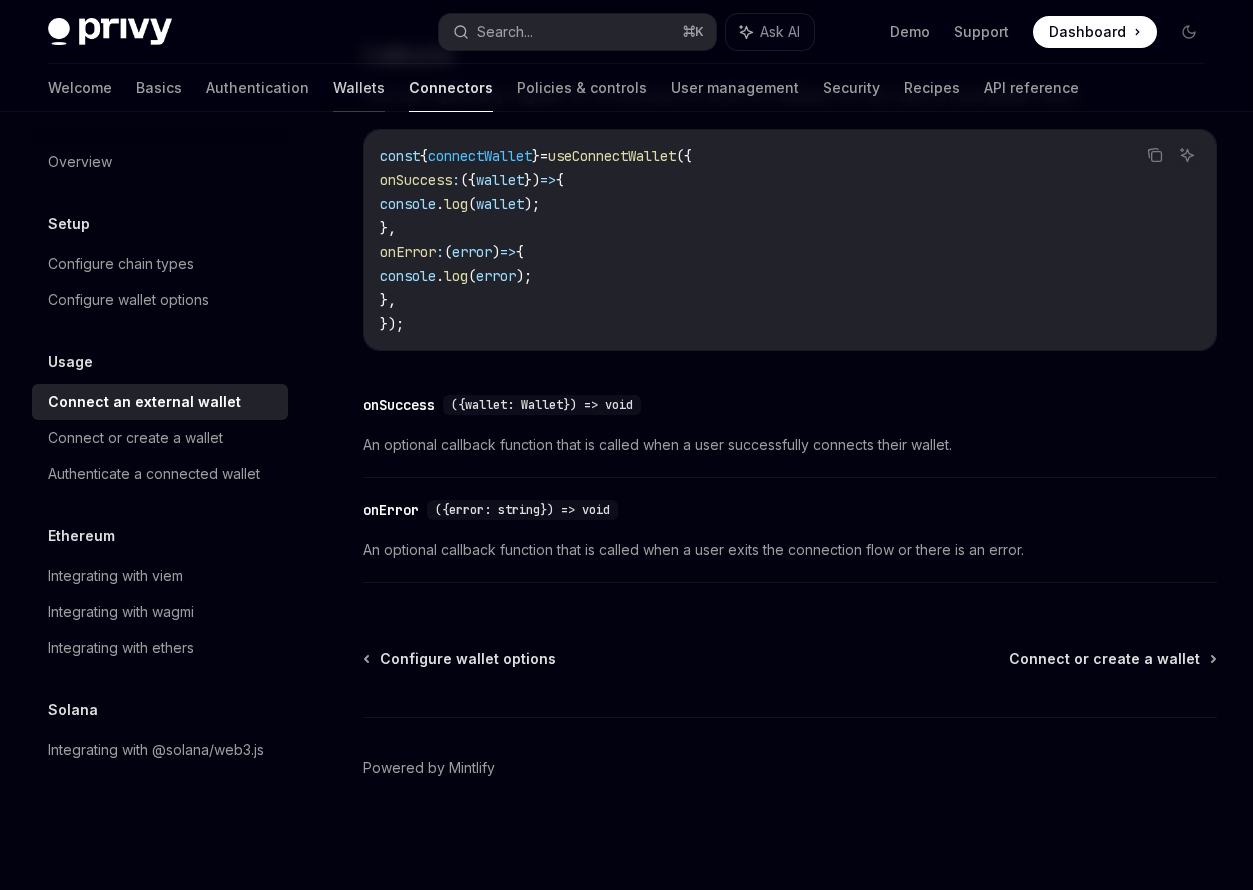 click on "Wallets" at bounding box center [359, 88] 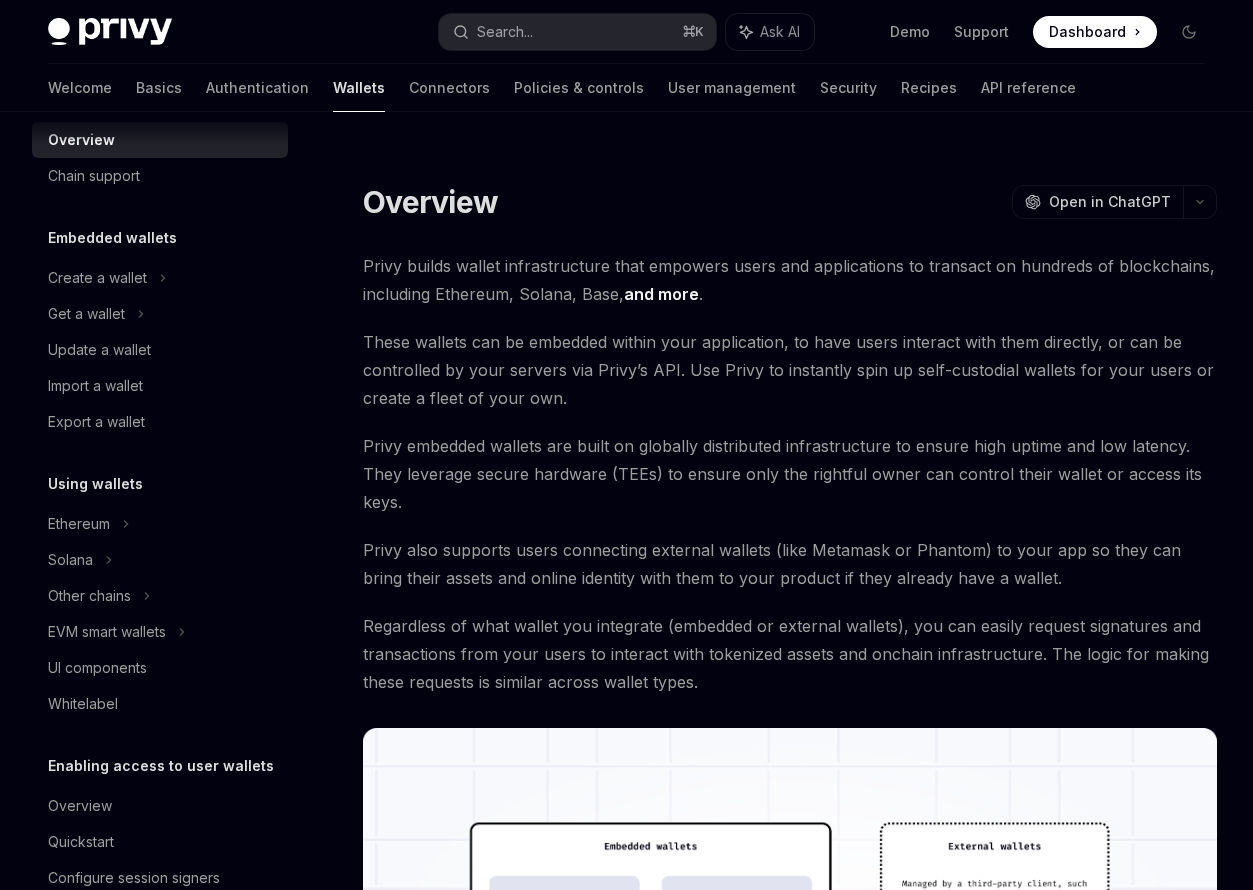 scroll, scrollTop: 17, scrollLeft: 0, axis: vertical 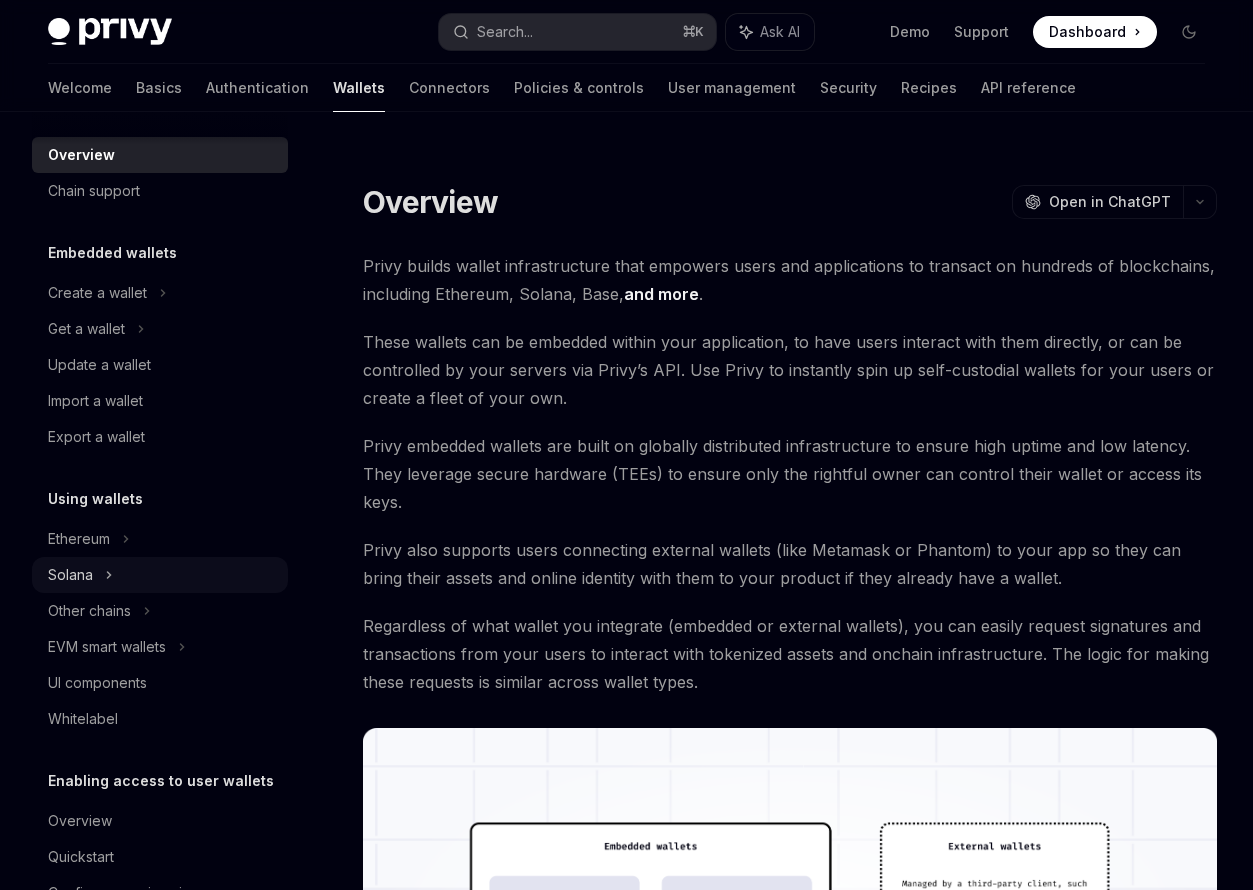 click on "Solana" at bounding box center [160, 329] 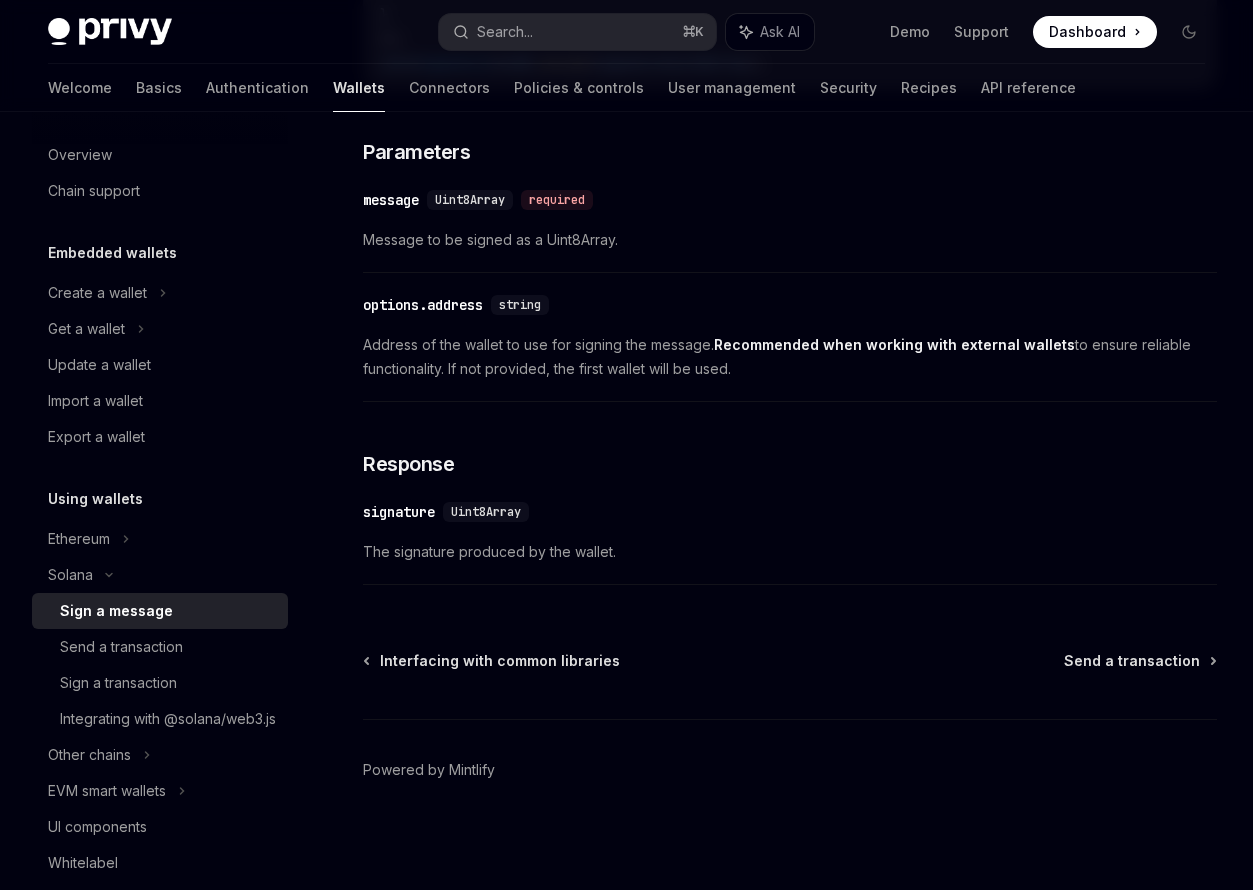 scroll, scrollTop: 1124, scrollLeft: 0, axis: vertical 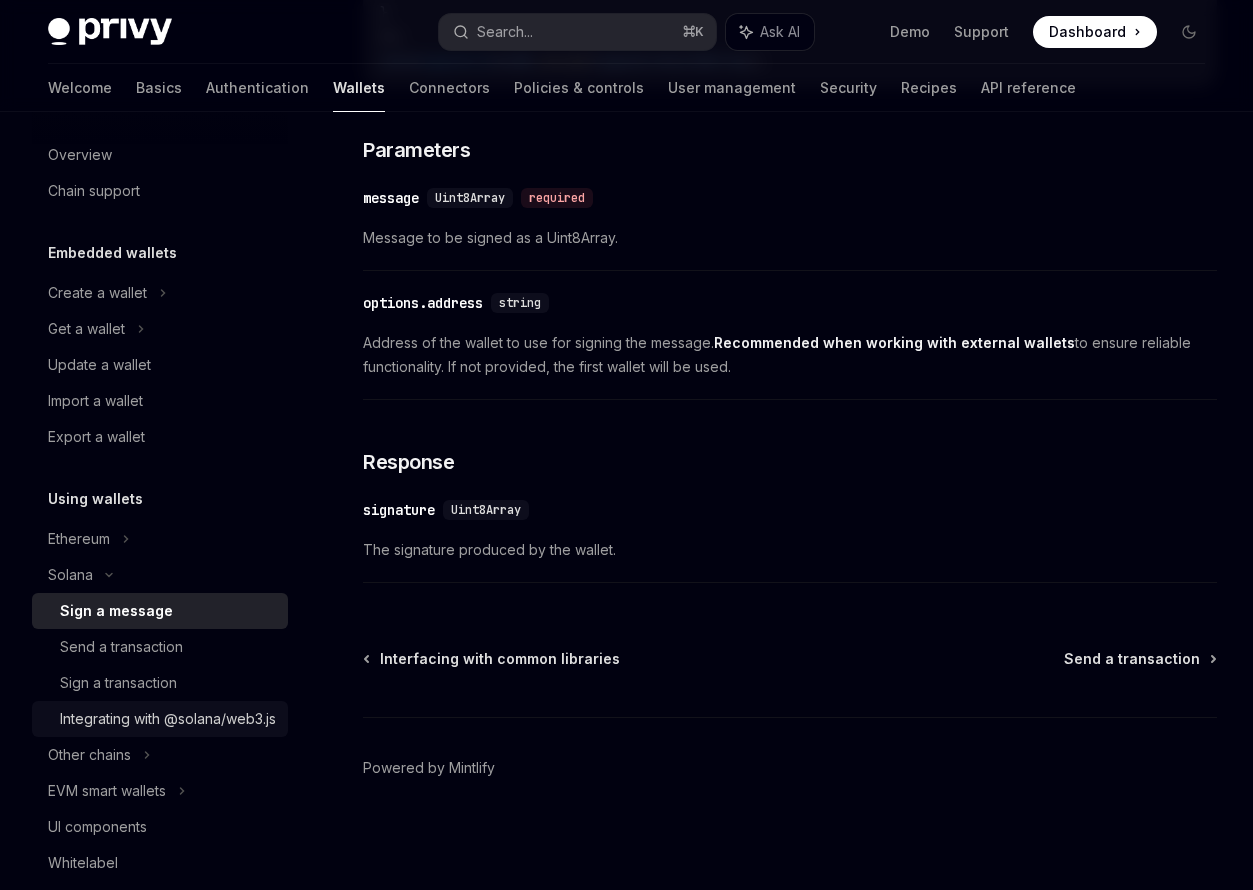 click on "Integrating with @solana/web3.js" at bounding box center (168, 719) 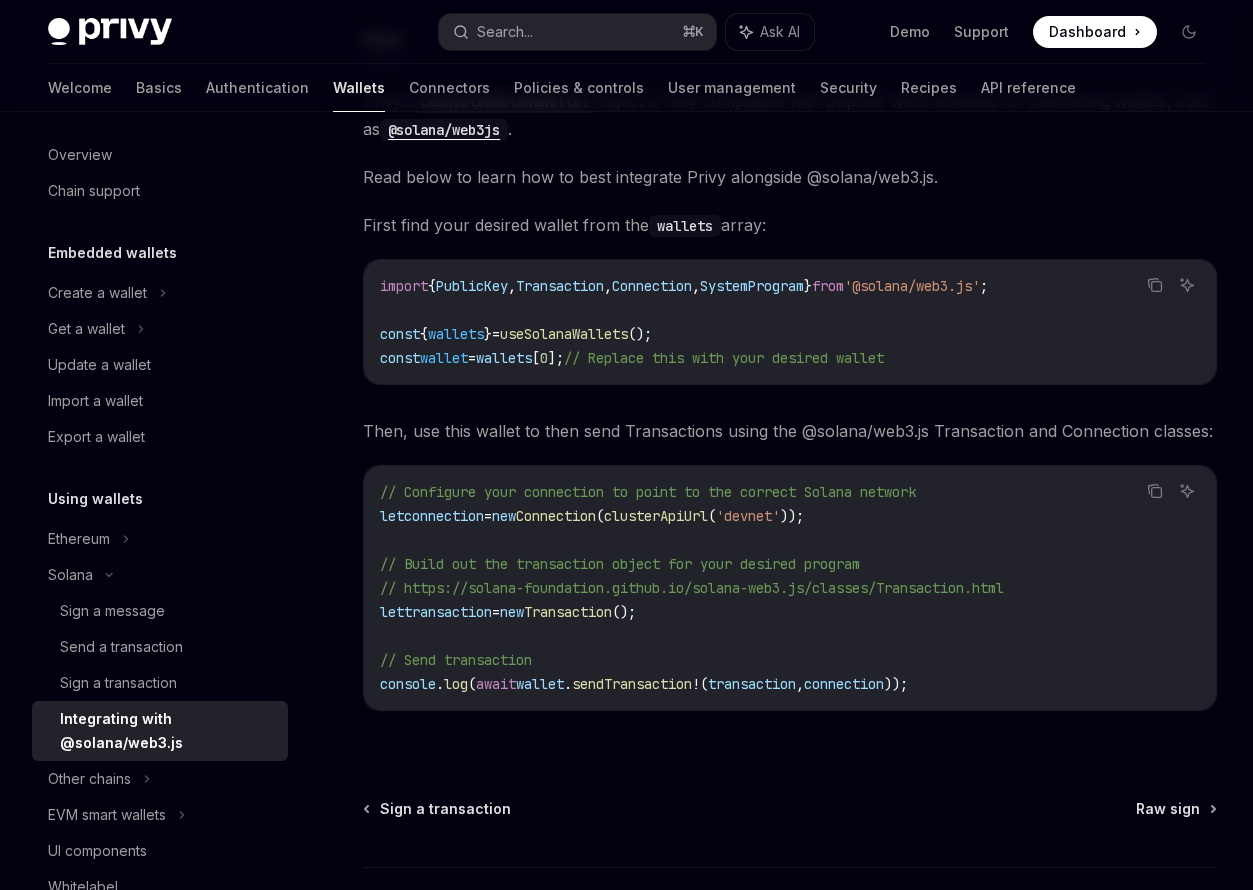 scroll, scrollTop: 387, scrollLeft: 0, axis: vertical 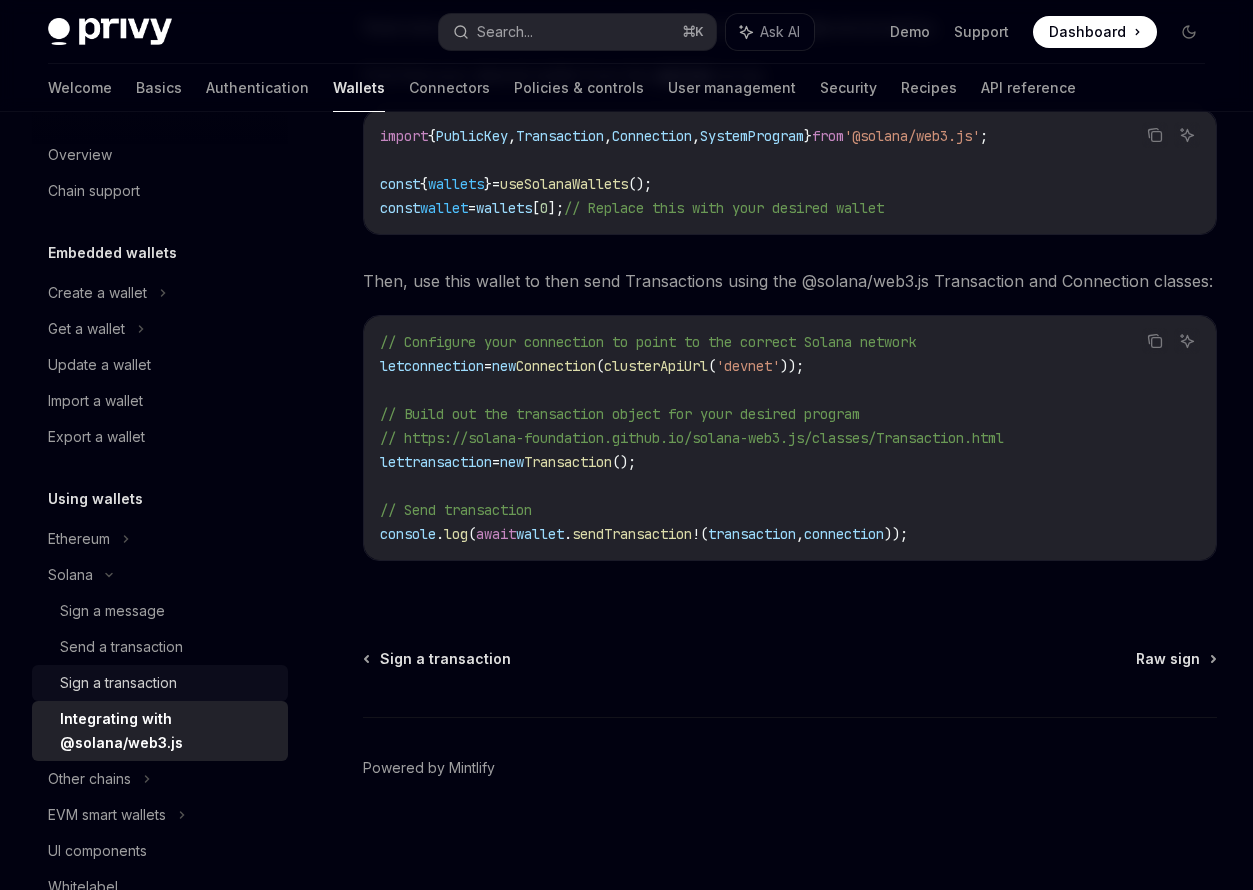click on "Sign a transaction" at bounding box center (118, 683) 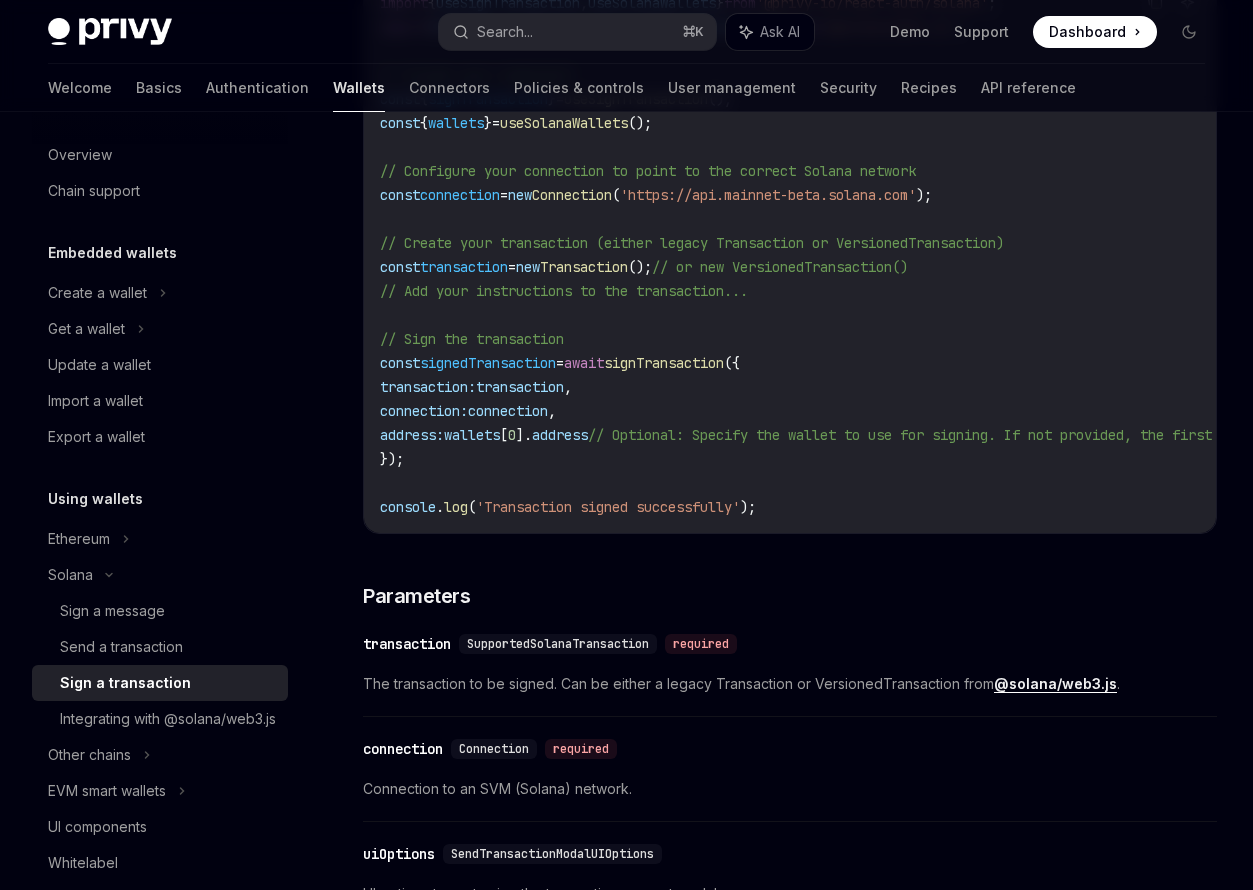scroll, scrollTop: 864, scrollLeft: 0, axis: vertical 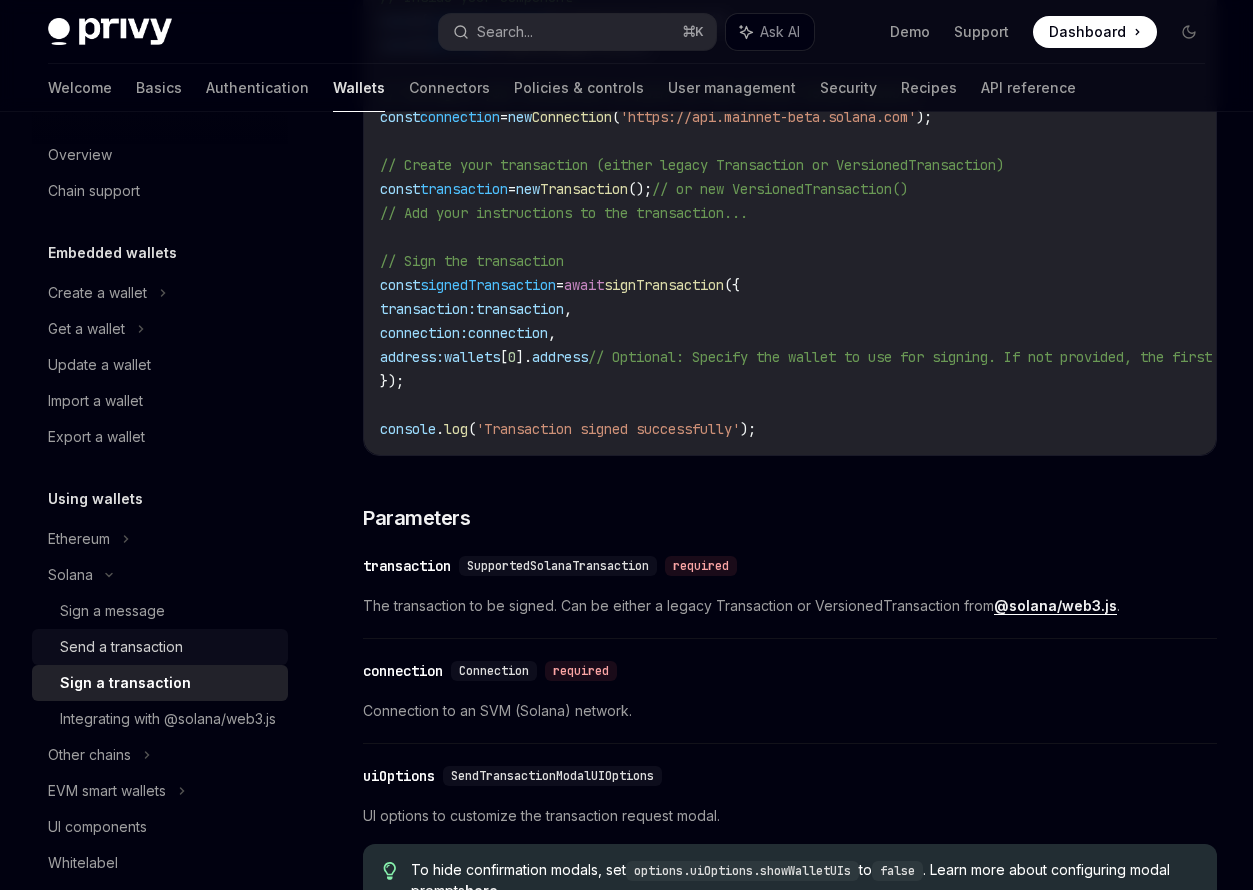 click on "Send a transaction" at bounding box center [168, 647] 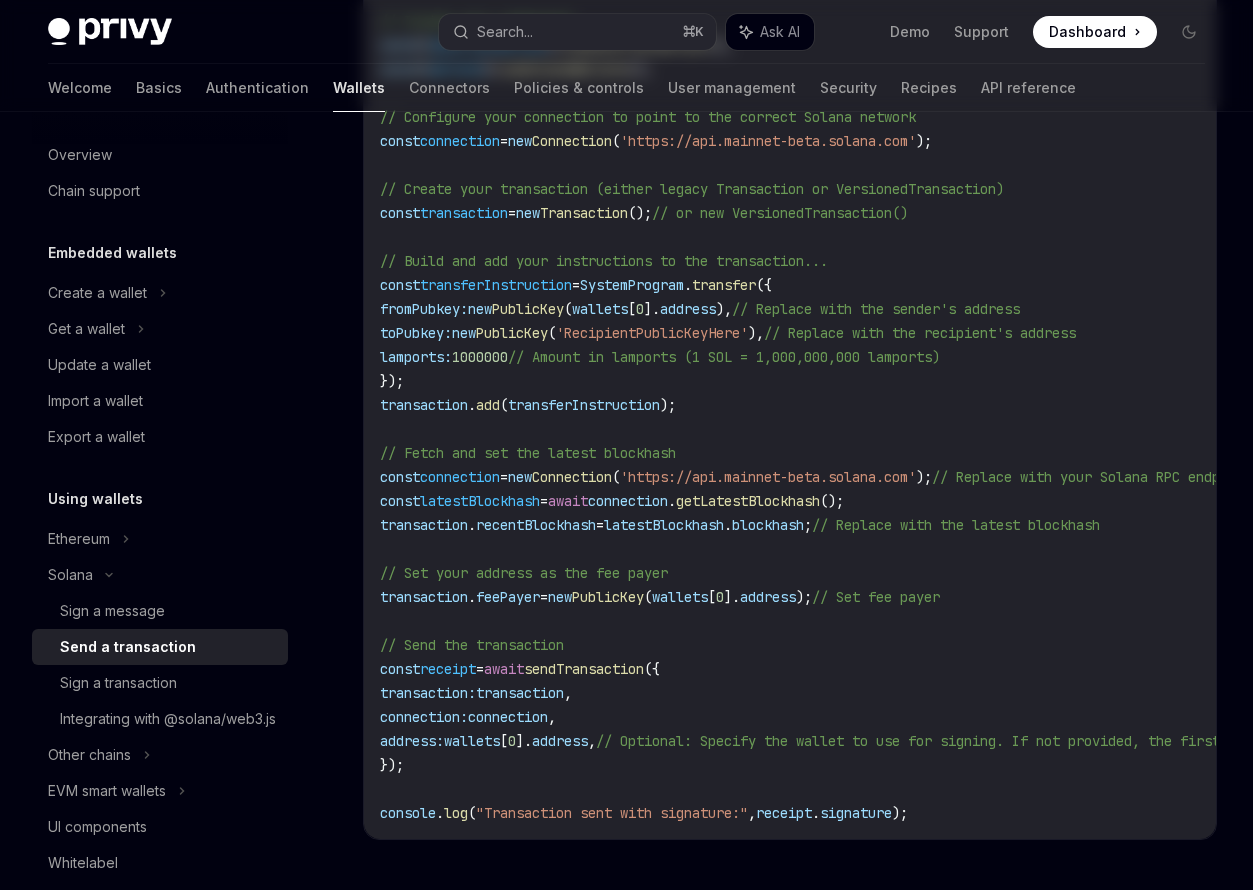 scroll, scrollTop: 0, scrollLeft: 0, axis: both 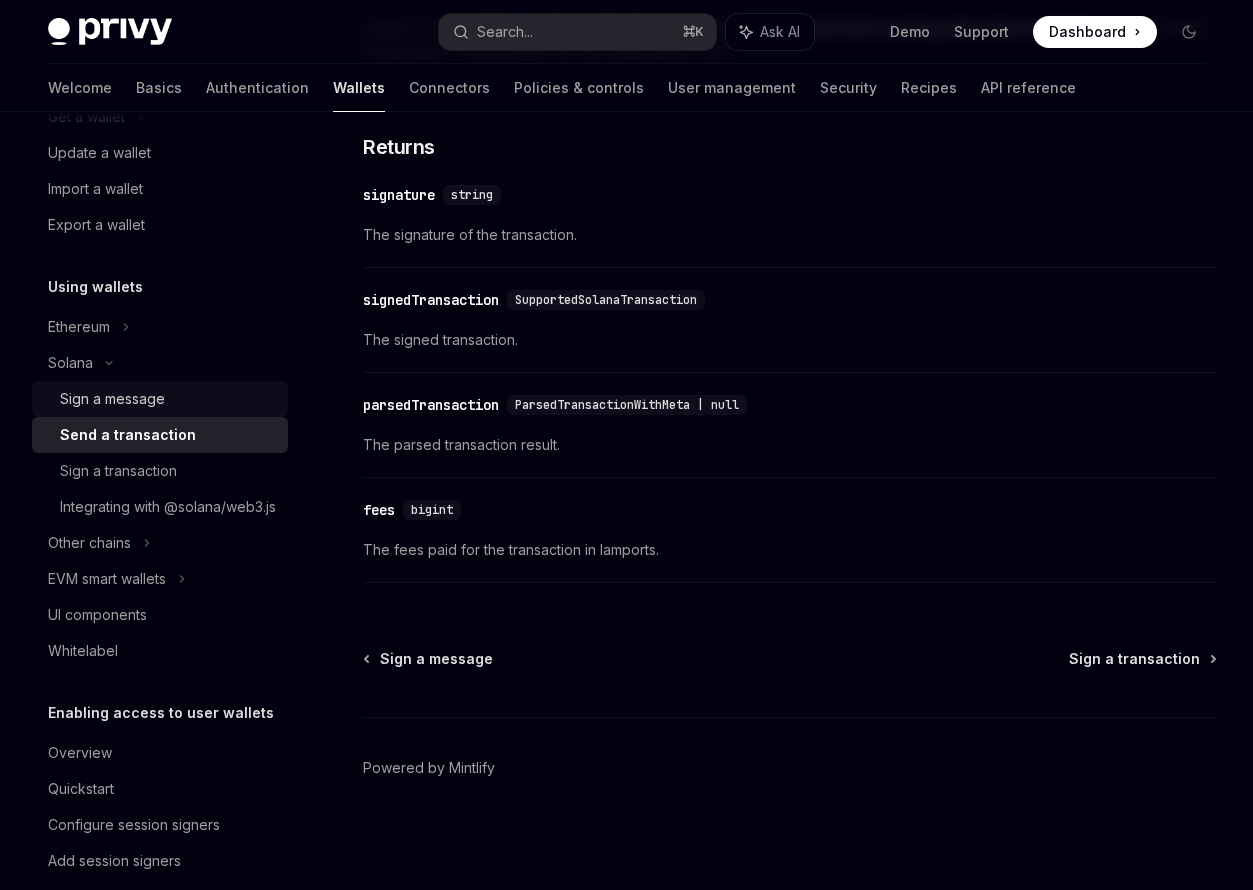 click on "Sign a message" at bounding box center [168, 399] 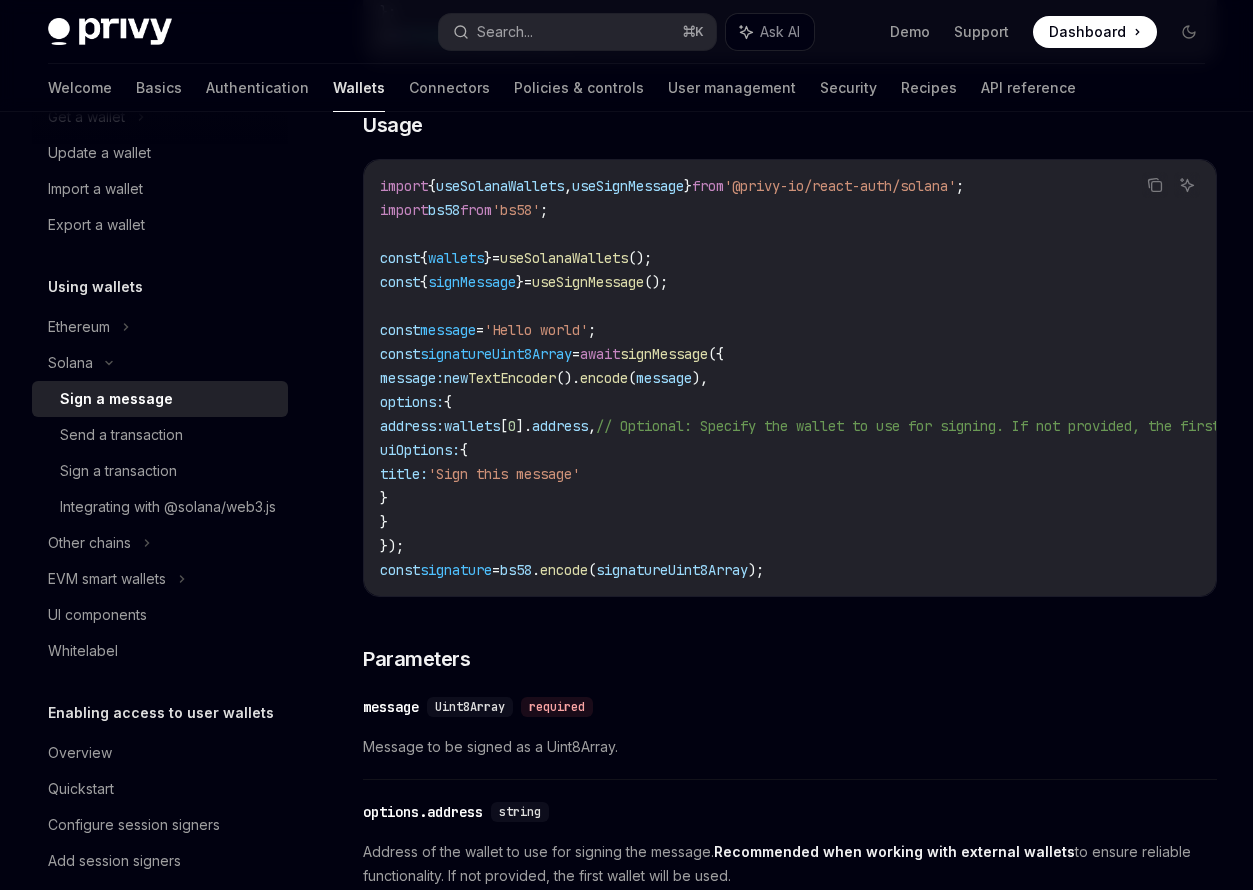 scroll, scrollTop: 506, scrollLeft: 0, axis: vertical 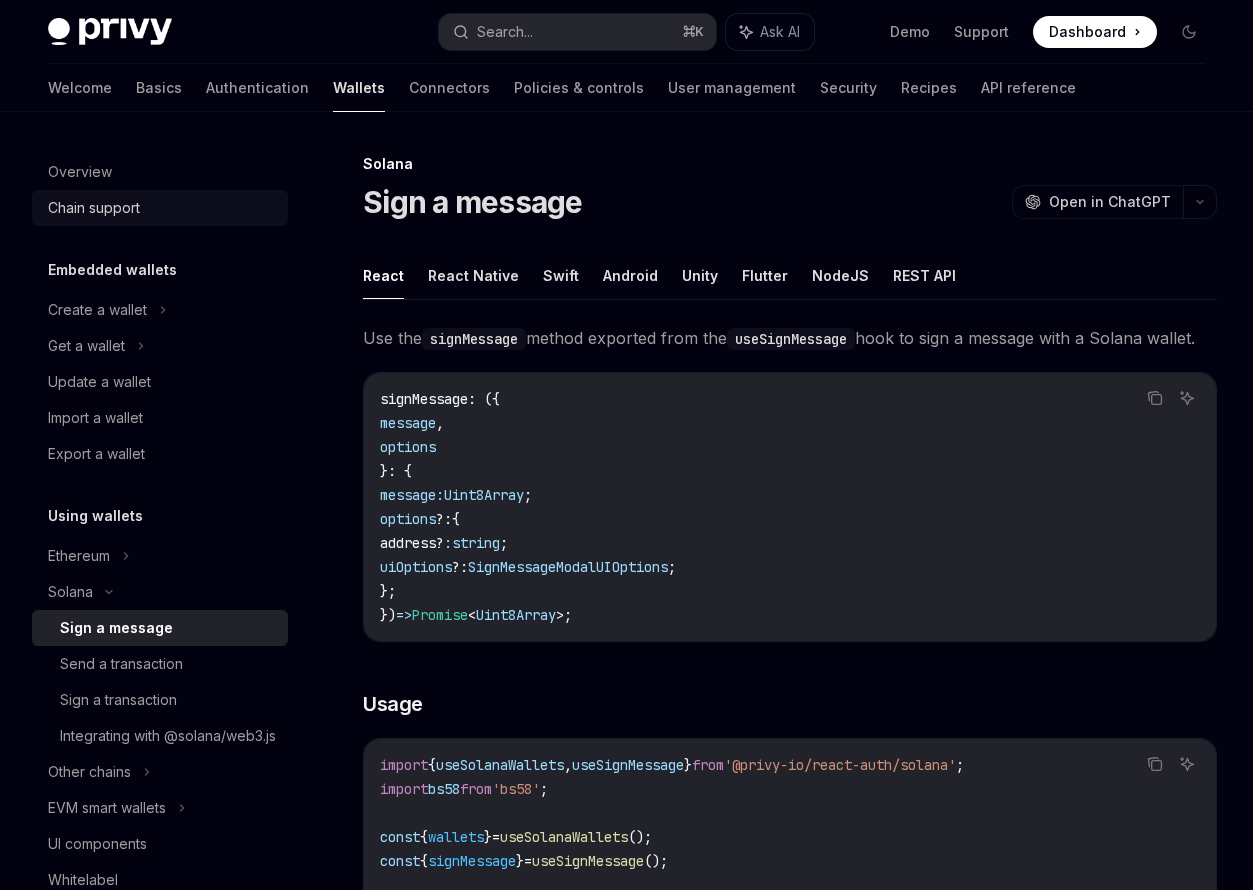 click on "Chain support" at bounding box center [162, 208] 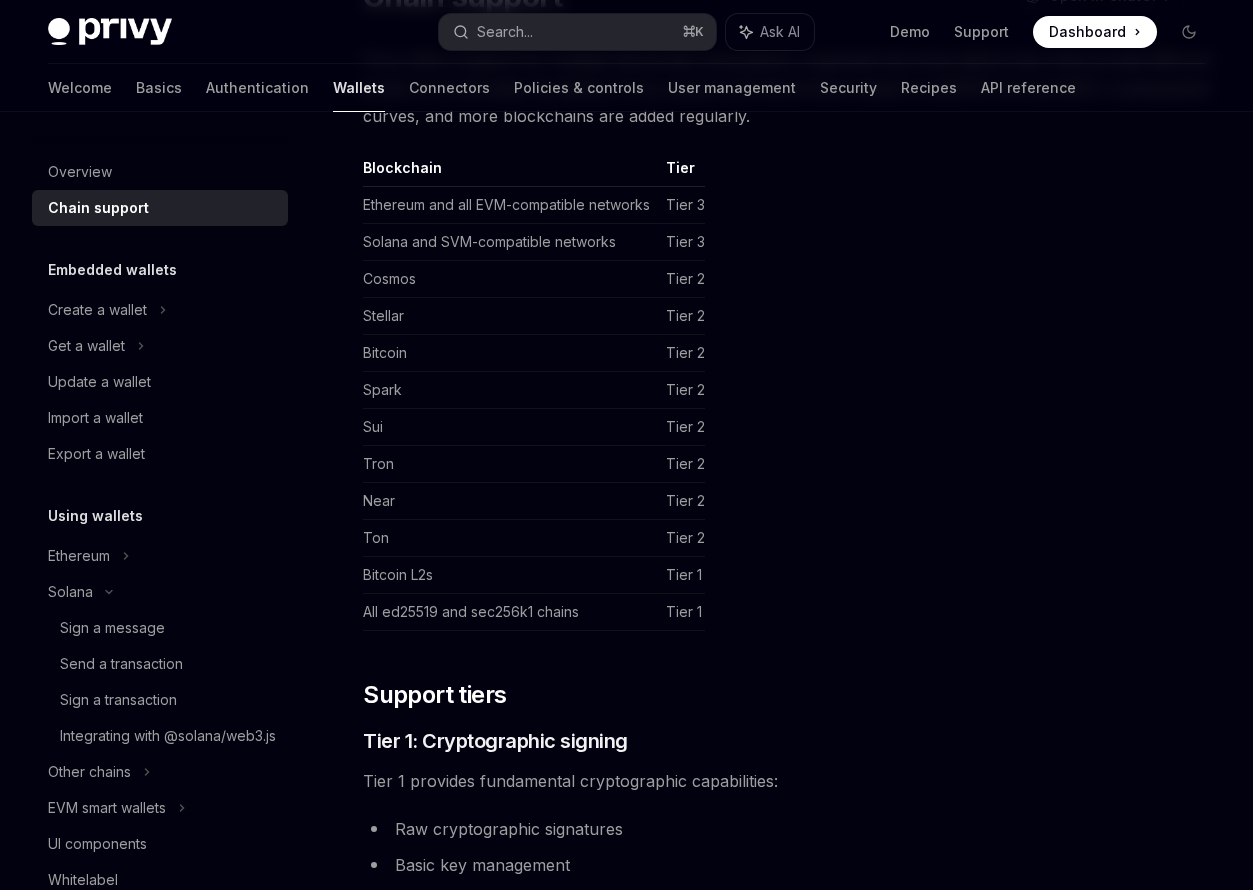 scroll, scrollTop: 207, scrollLeft: 0, axis: vertical 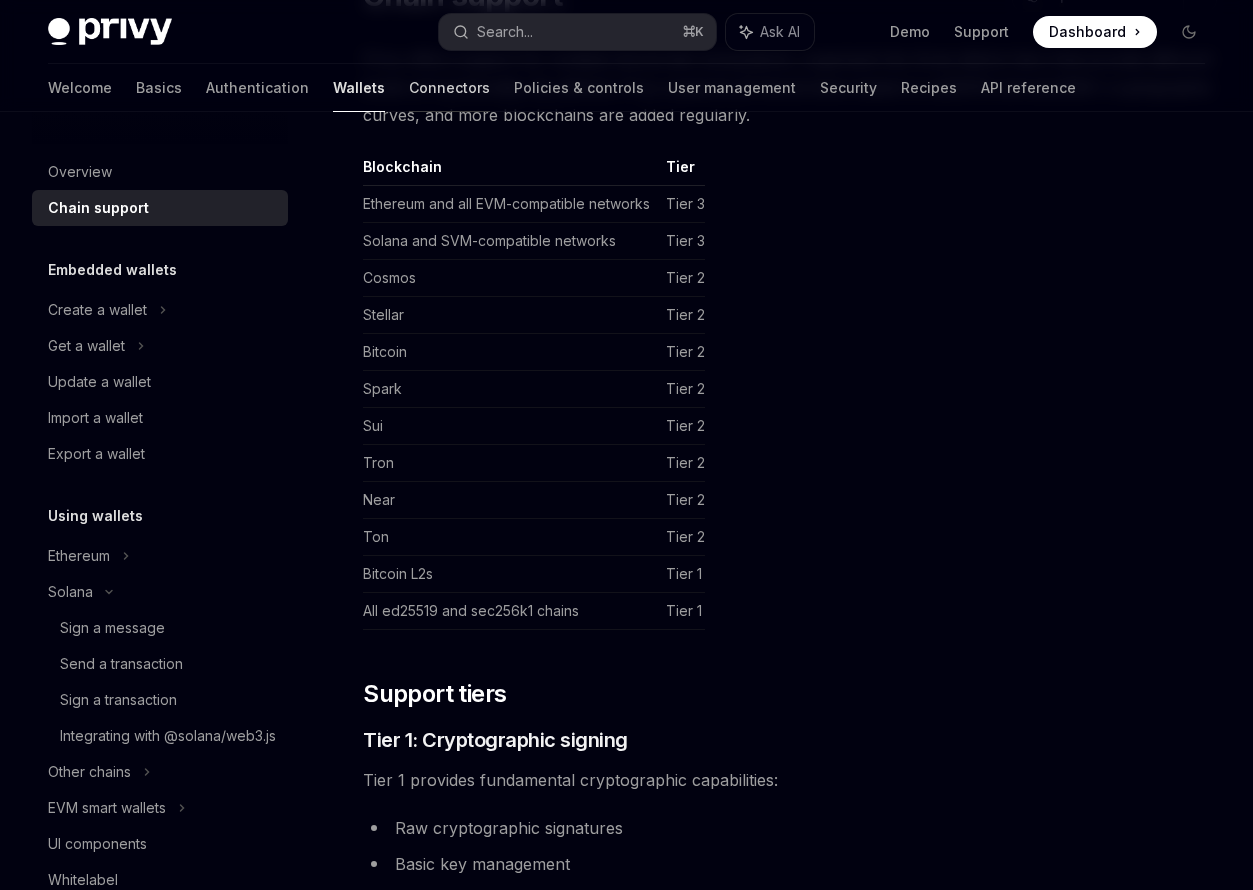 click on "Connectors" at bounding box center [449, 88] 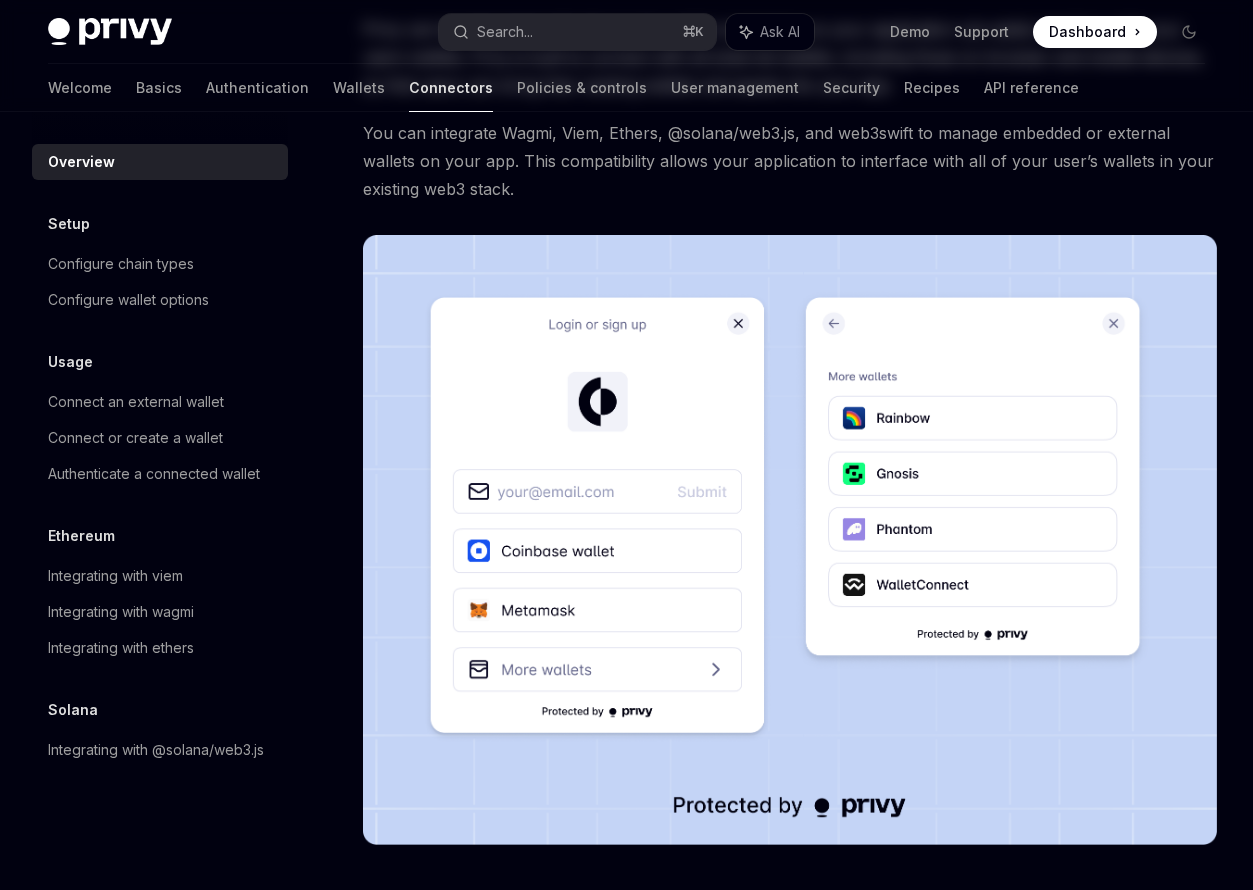 scroll, scrollTop: 0, scrollLeft: 0, axis: both 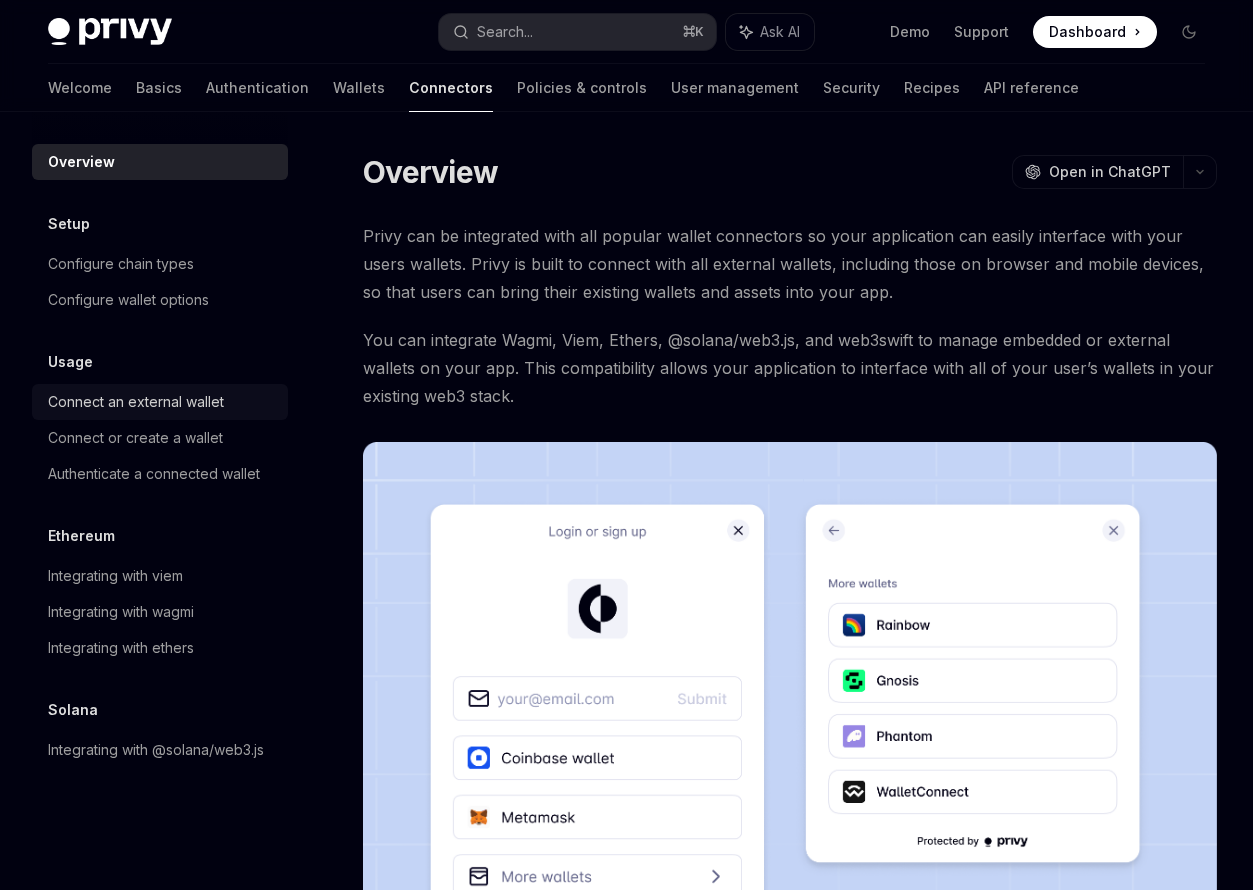 click on "Connect an external wallet" at bounding box center [136, 402] 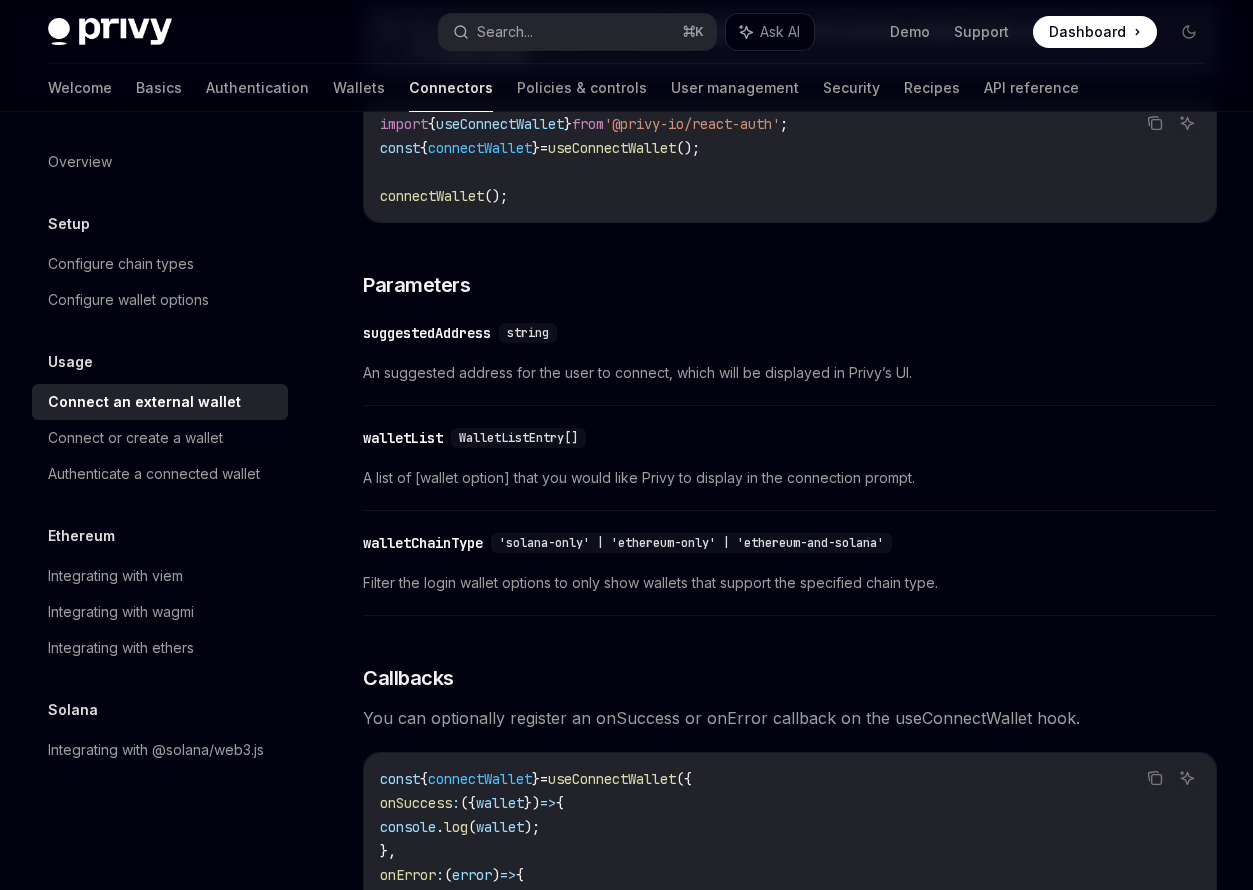 scroll, scrollTop: 1266, scrollLeft: 0, axis: vertical 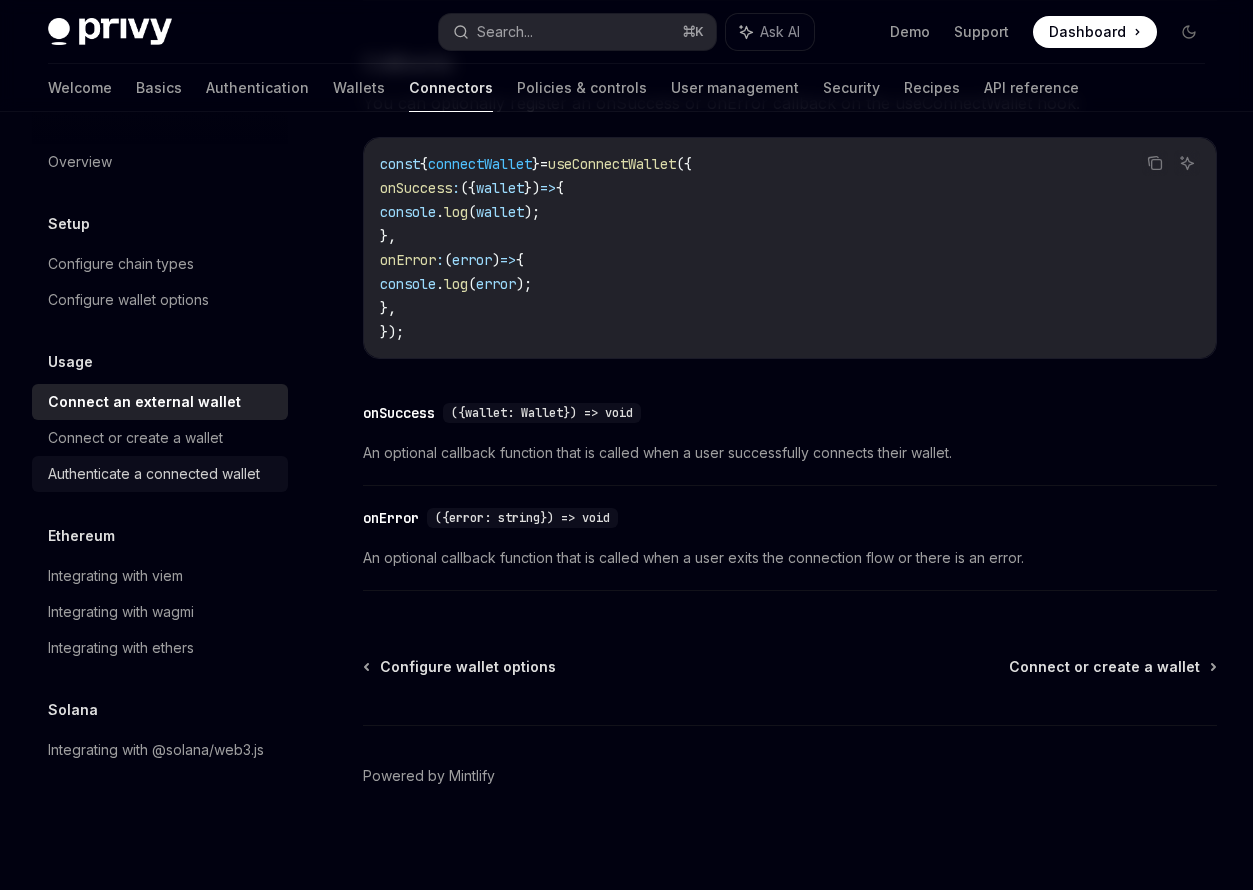 click on "Authenticate a connected wallet" at bounding box center (160, 474) 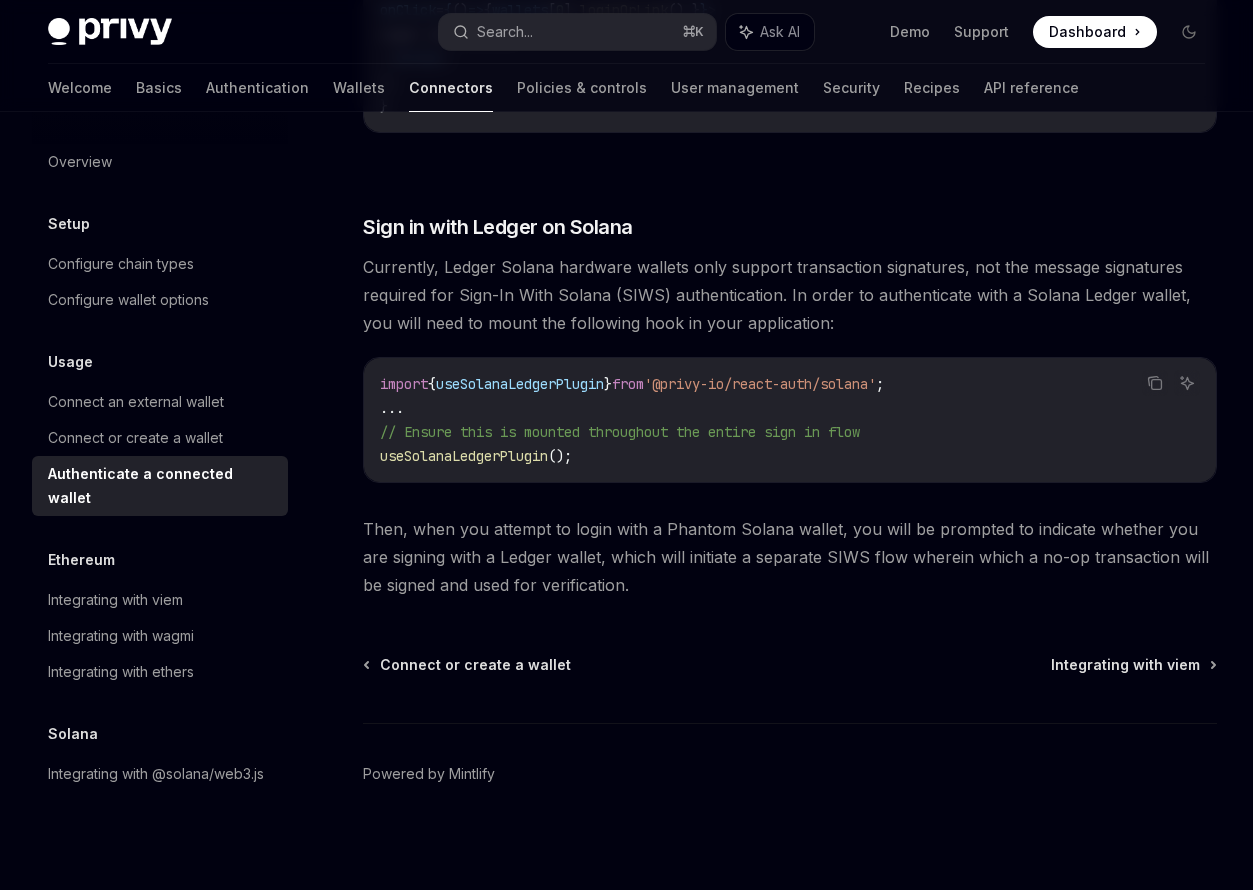 scroll, scrollTop: 1601, scrollLeft: 0, axis: vertical 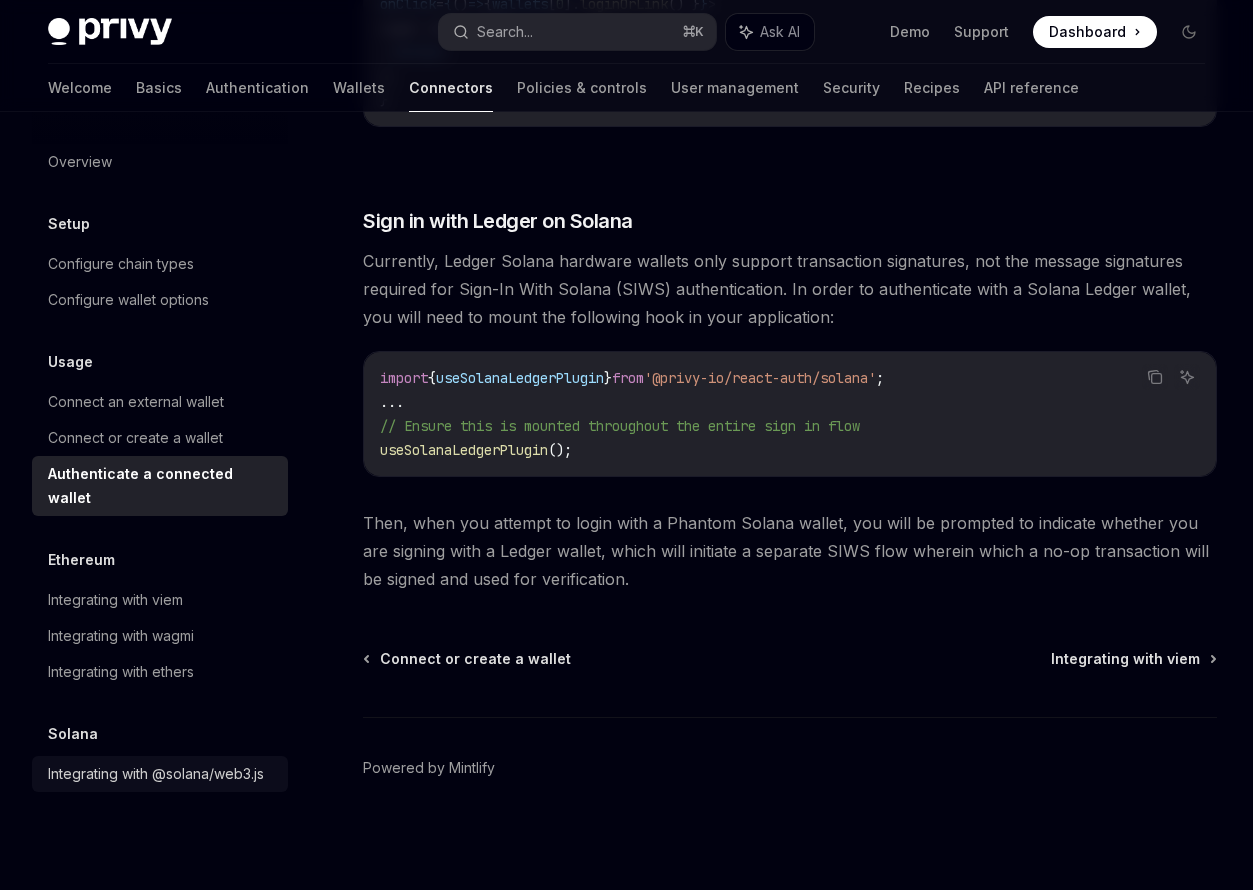 click on "Integrating with @solana/web3.js" at bounding box center [156, 774] 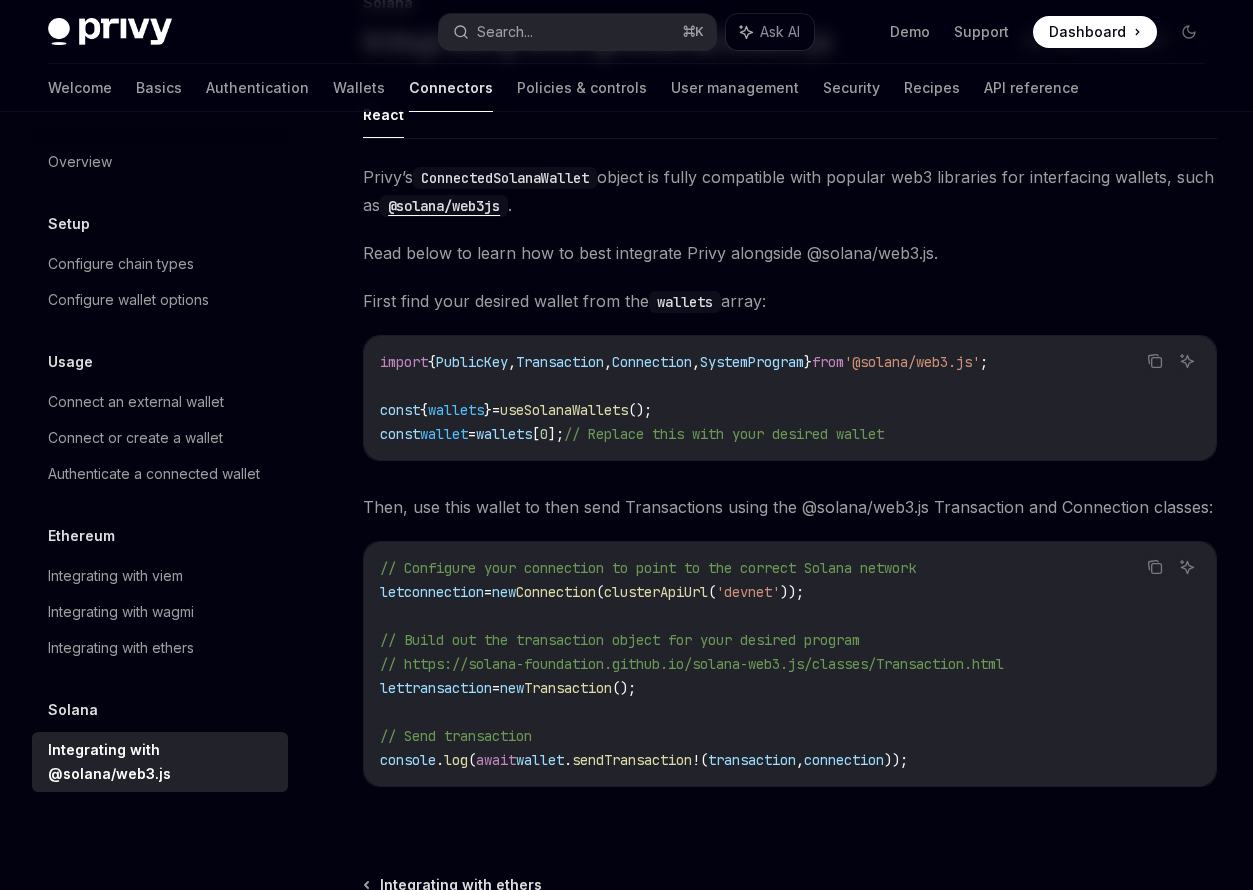 scroll, scrollTop: 80, scrollLeft: 0, axis: vertical 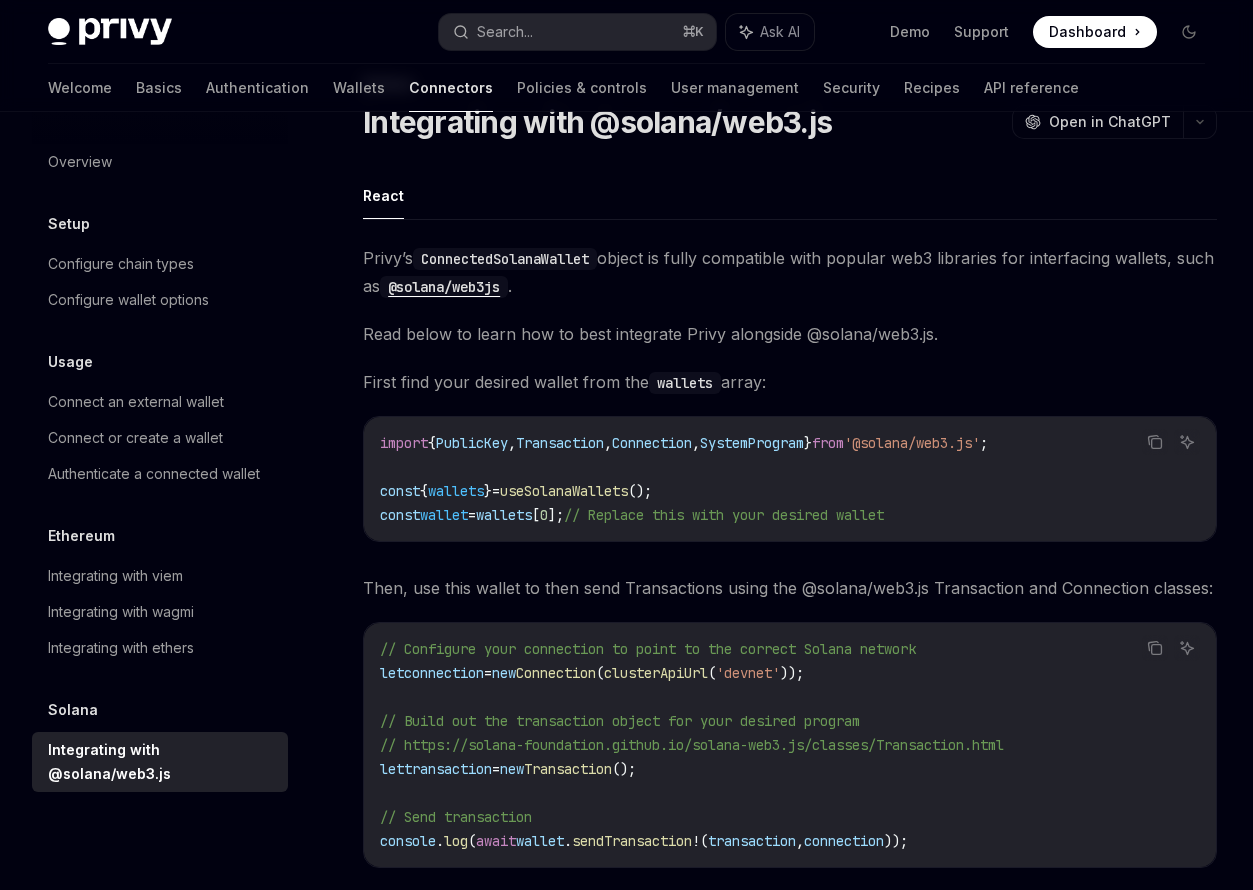 click on "PublicKey" at bounding box center [472, 443] 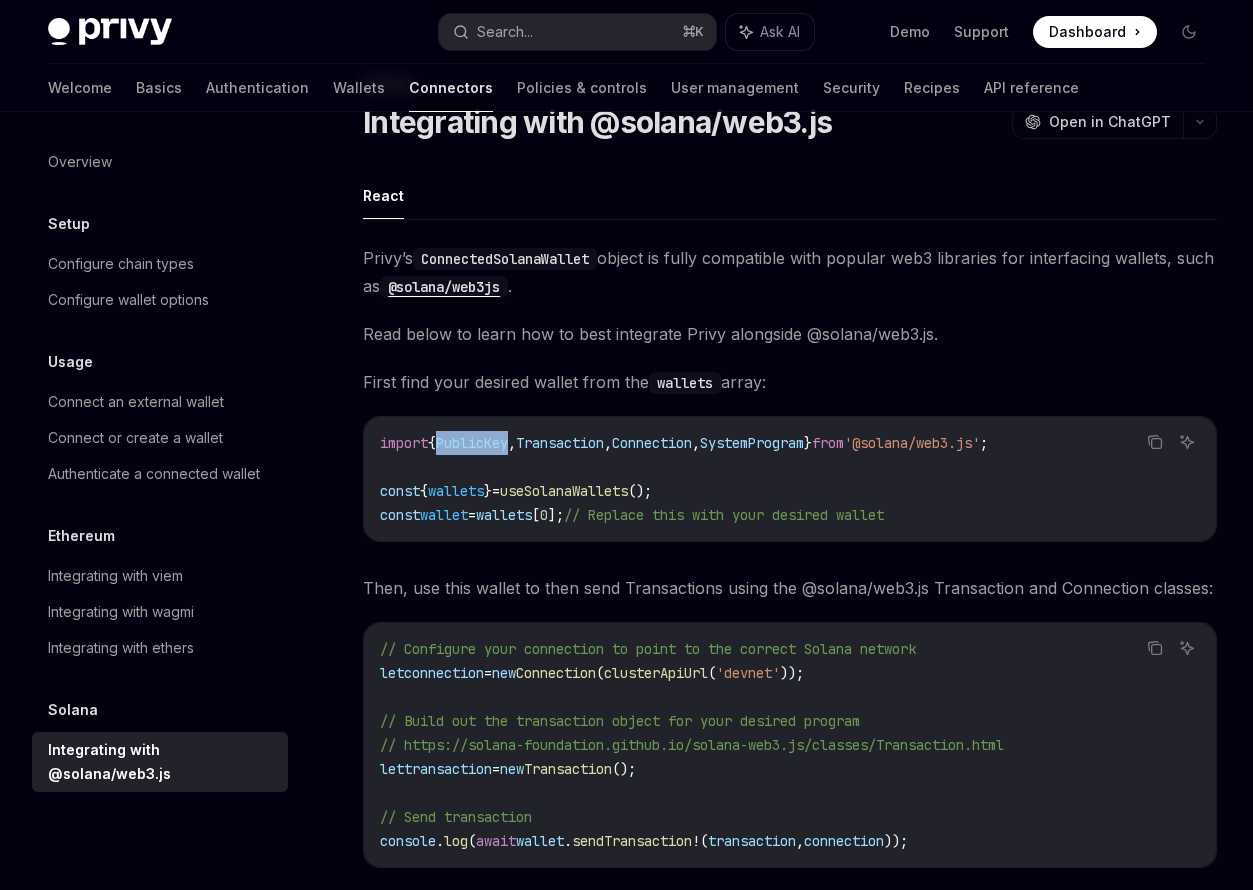 click on "PublicKey" at bounding box center (472, 443) 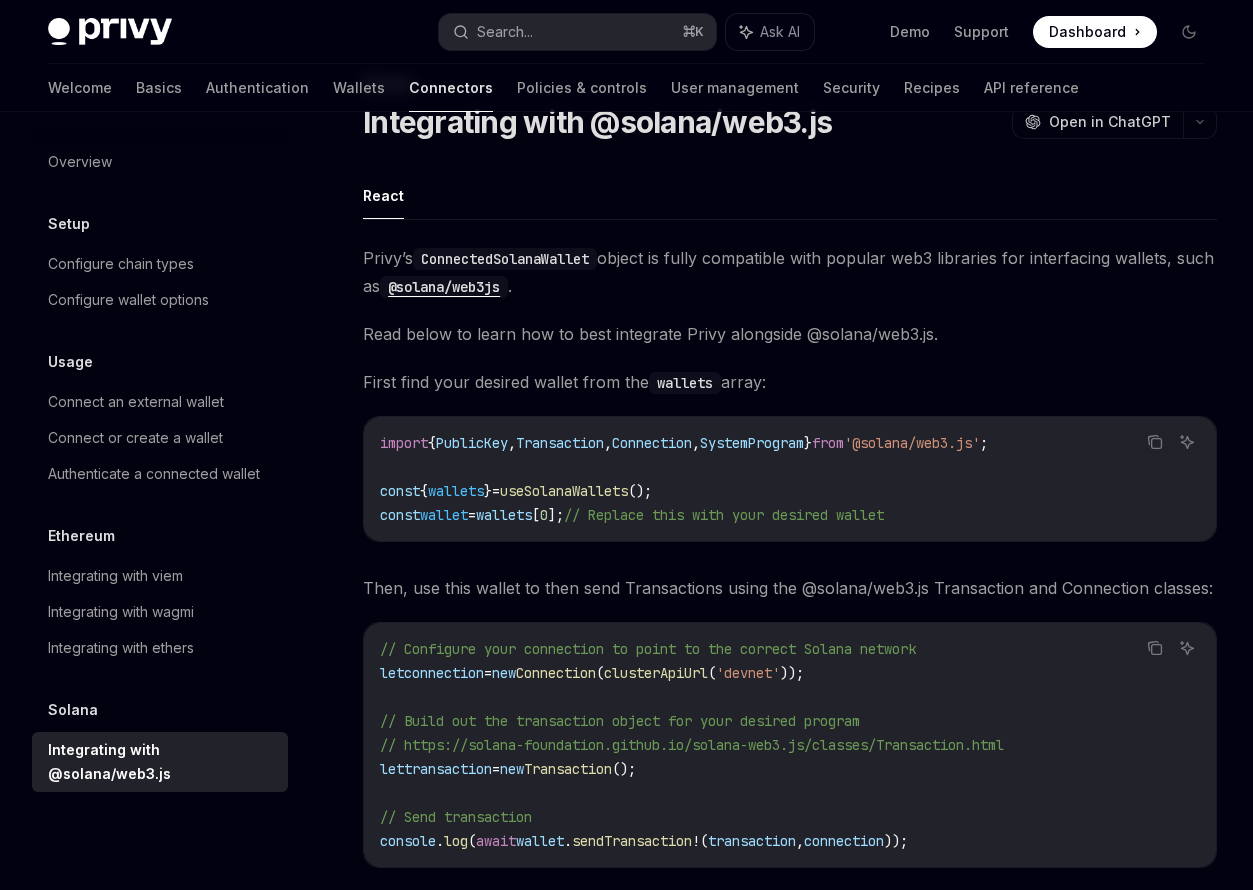 click on "Solana Integrating with @solana/web3.js OpenAI Open in ChatGPT OpenAI Open in ChatGPT   React Privy’s  ConnectedSolanaWallet  object is fully compatible with popular web3 libraries for interfacing wallets, such as  @solana/web3js . Read below to learn how to best integrate Privy alongside @solana/web3.js. First find your desired wallet from the  wallets  array: Copy Ask AI import  { PublicKey ,  Transaction ,  Connection ,  SystemProgram }  from  '@solana/web3.js' ;
const  { wallets }  =  useSolanaWallets ();
const  wallet  =  wallets [ 0 ];  // Replace this with your desired wallet
Then, use this wallet to then send Transactions using the @solana/web3.js Transaction and Connection classes: Copy Ask AI // Configure your connection to point to the correct Solana network
let  connection  =  new  Connection ( clusterApiUrl ( 'devnet' ));
// Build out the transaction object for your desired program
// https://solana-foundation.github.io/solana-web3.js/classes/Transaction.html
let  transaction" at bounding box center (602, 634) 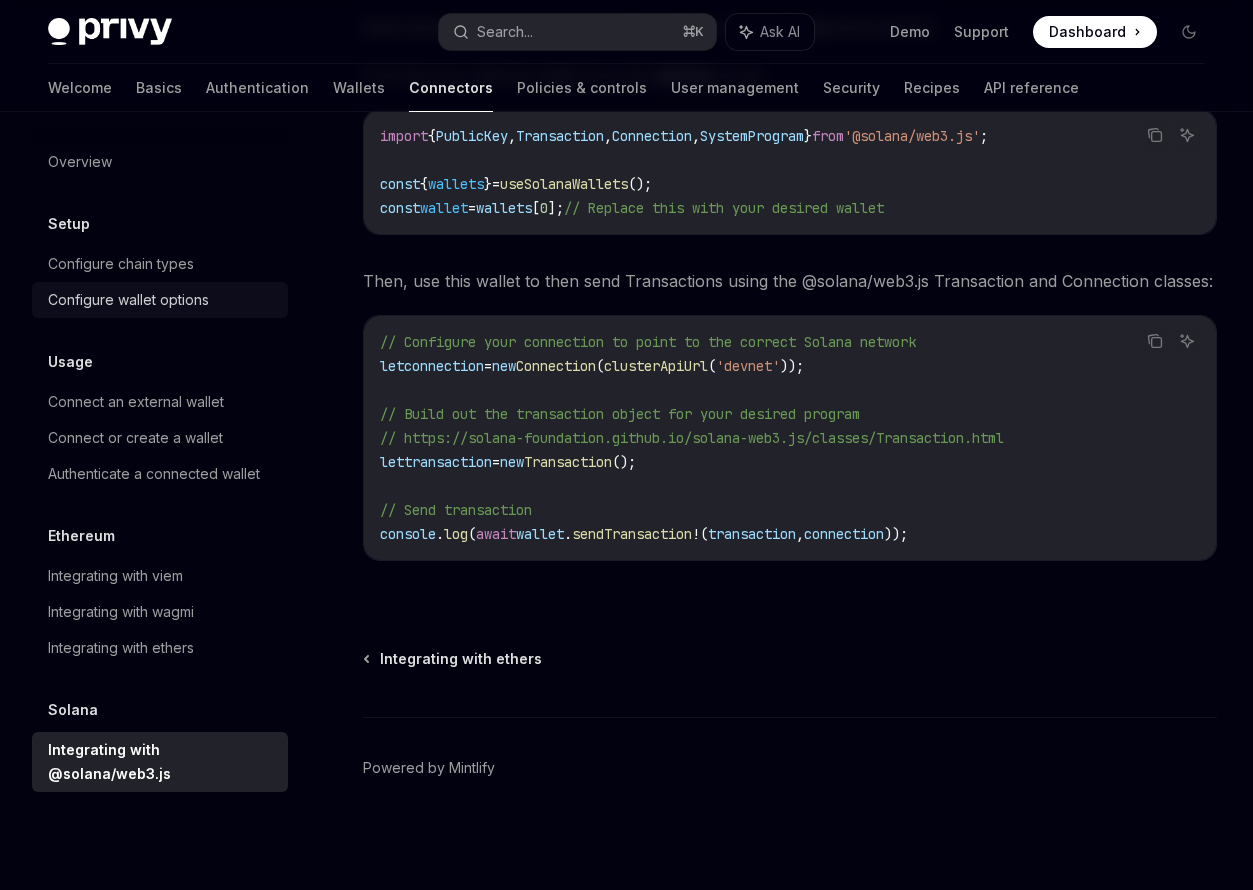 scroll, scrollTop: 0, scrollLeft: 0, axis: both 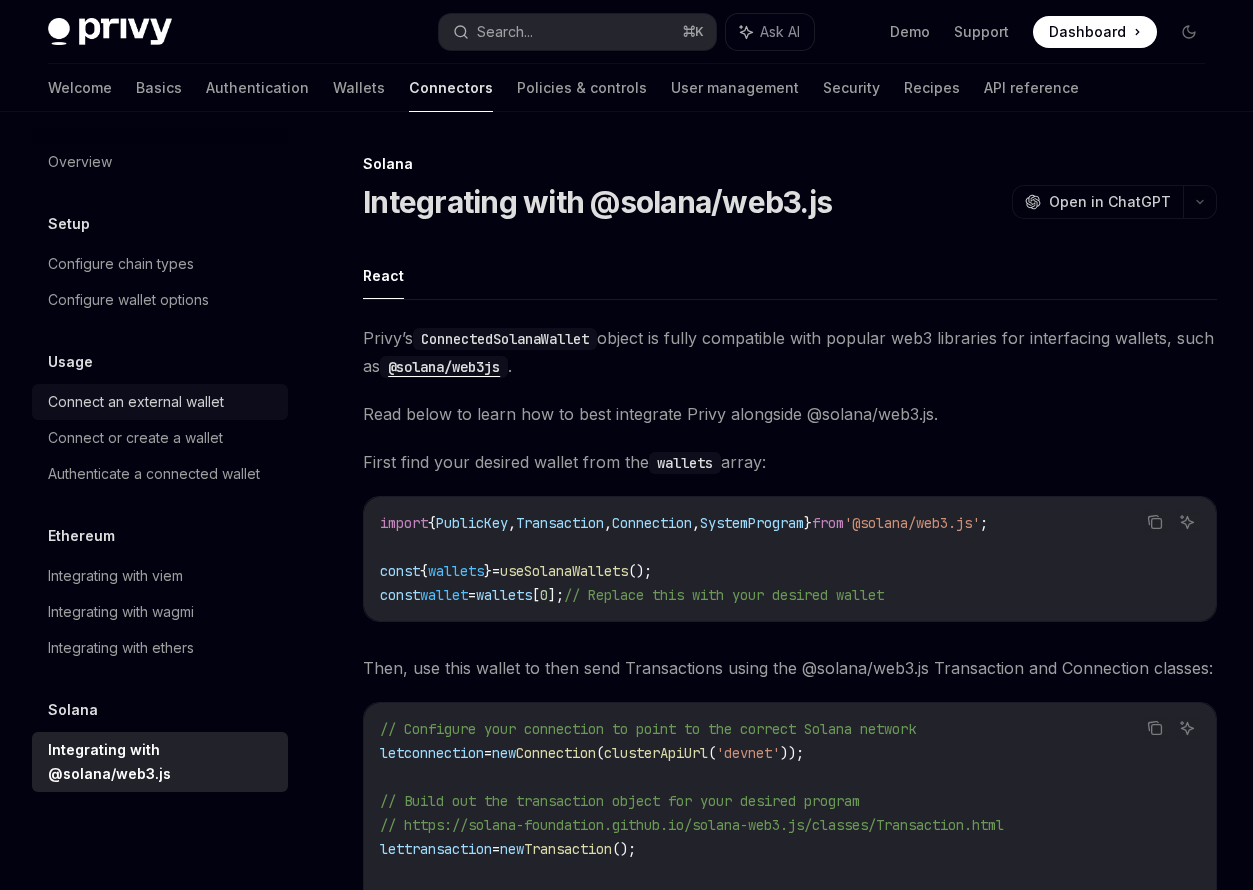 click on "Connect an external wallet" at bounding box center [136, 402] 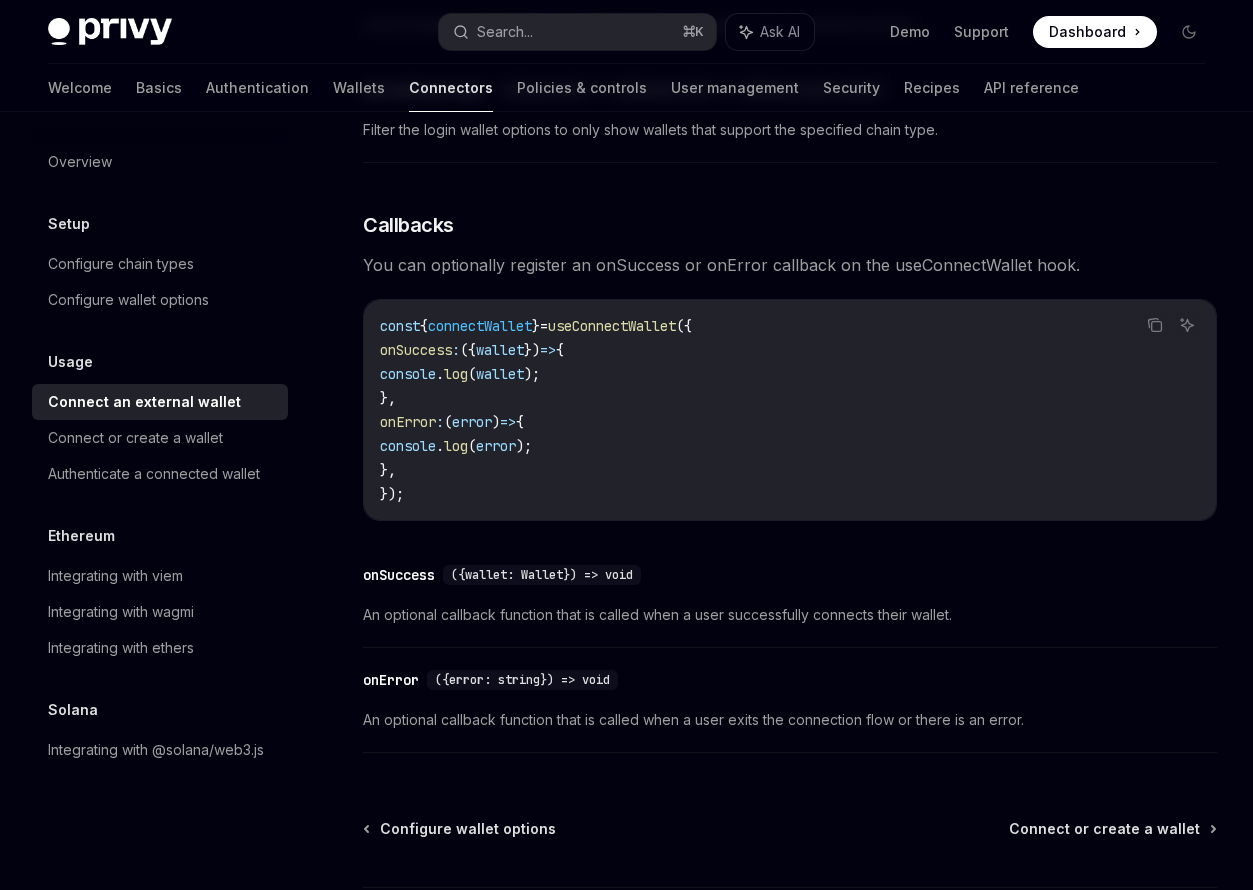 scroll, scrollTop: 1191, scrollLeft: 0, axis: vertical 